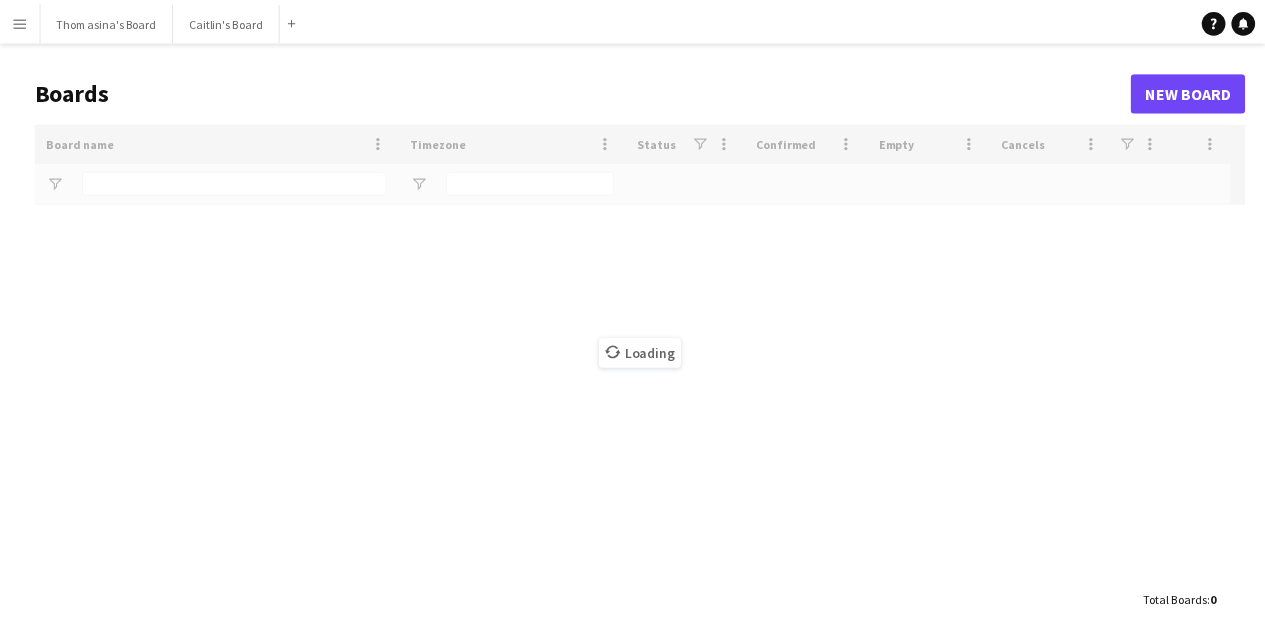 scroll, scrollTop: 0, scrollLeft: 0, axis: both 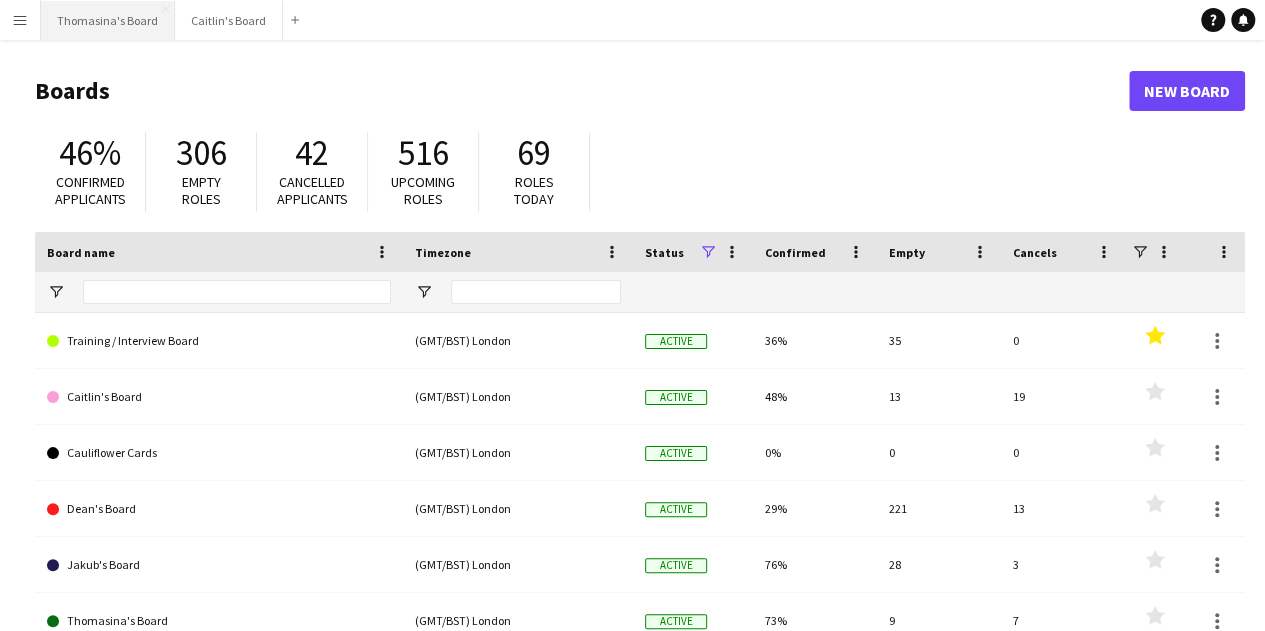 click on "Thomasina's Board
Close" at bounding box center [108, 20] 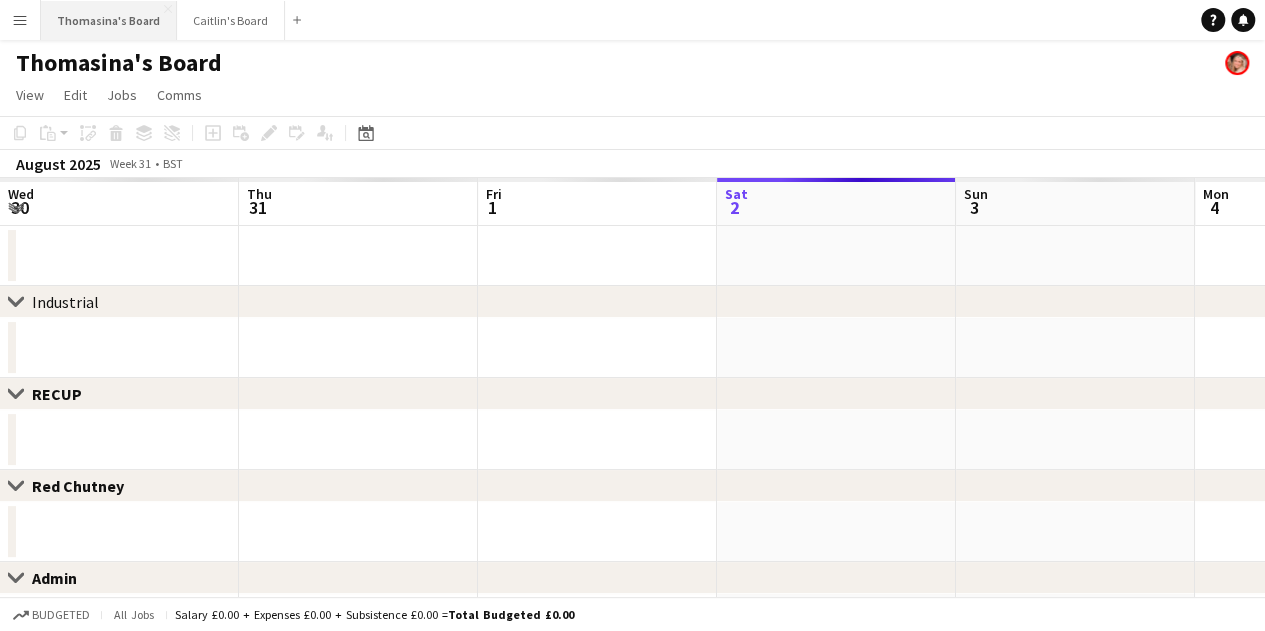 scroll, scrollTop: 0, scrollLeft: 478, axis: horizontal 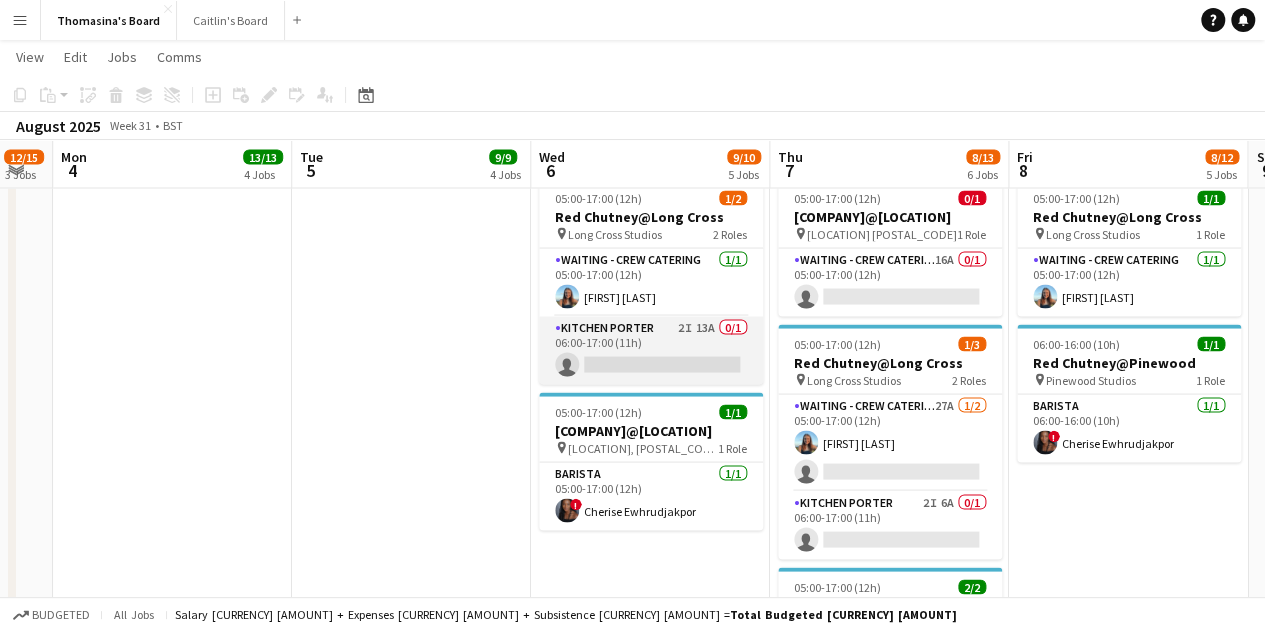 click on "[JOB_TITLE]   2I   13A   0/1   06:00-17:00 (11h)
single-neutral-actions" at bounding box center [651, 350] 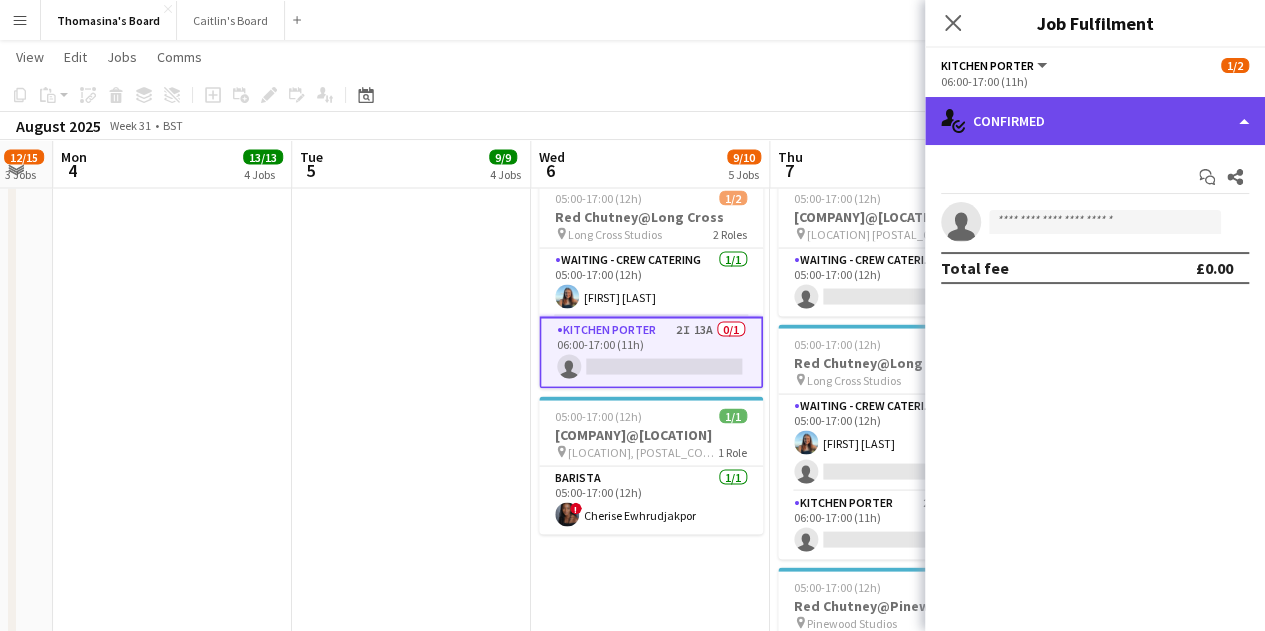 click on "single-neutral-actions-check-2
Confirmed" 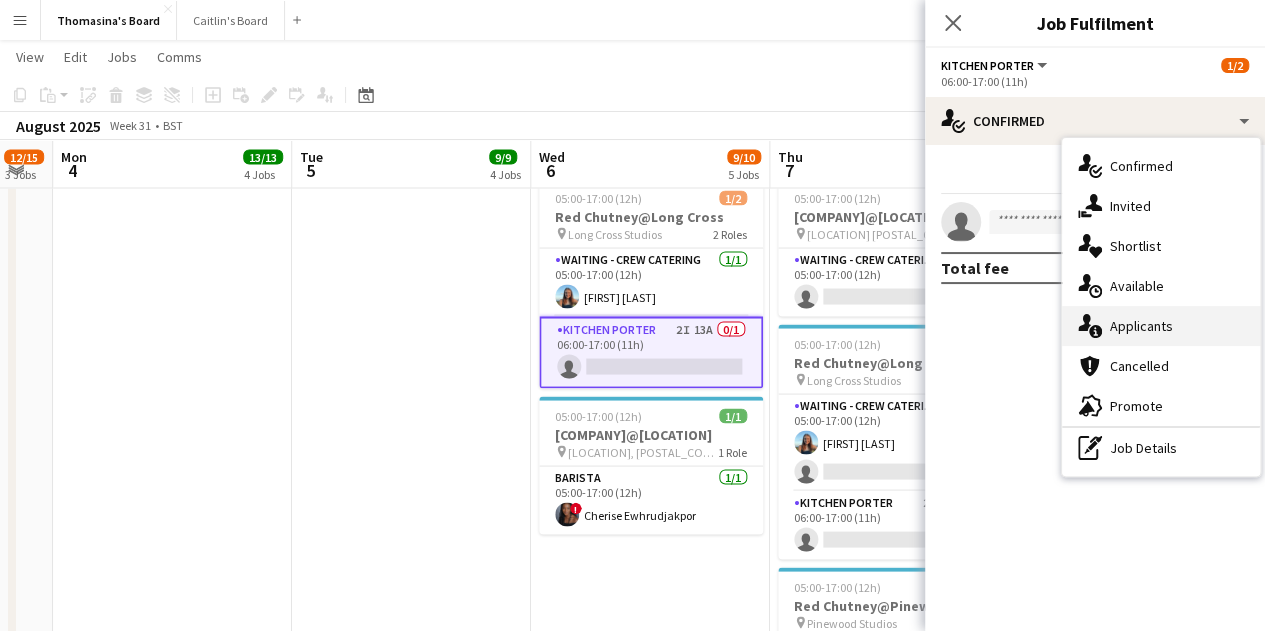 click on "single-neutral-actions-information
Applicants" at bounding box center [1161, 326] 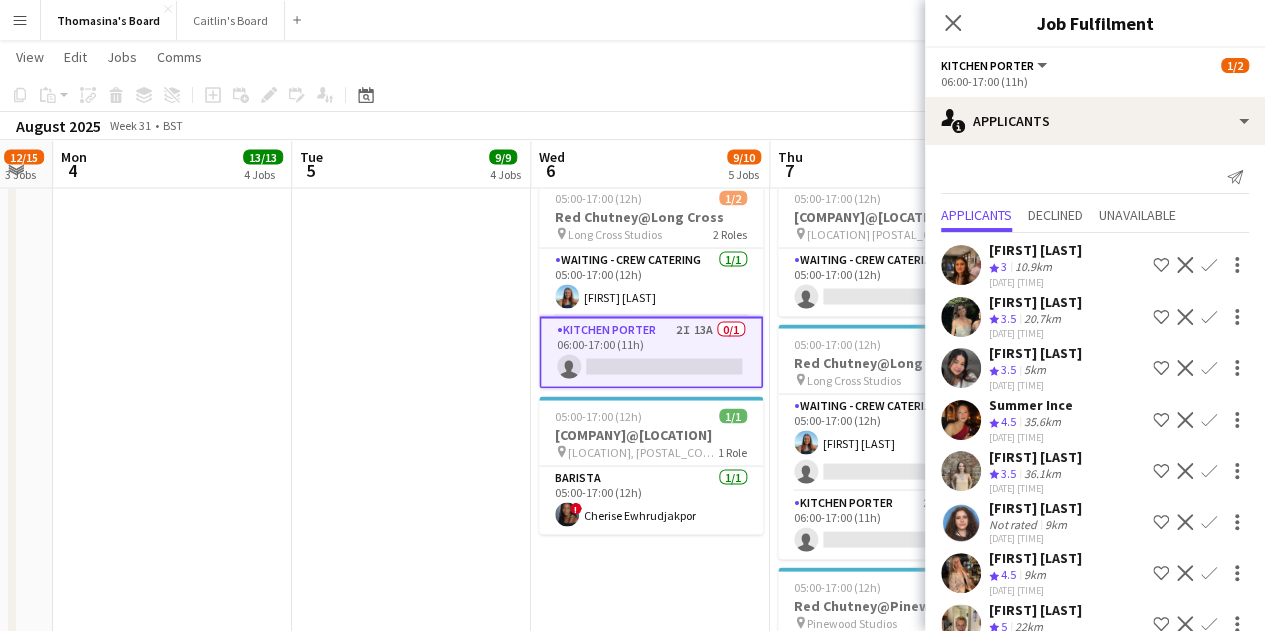 scroll, scrollTop: 322, scrollLeft: 0, axis: vertical 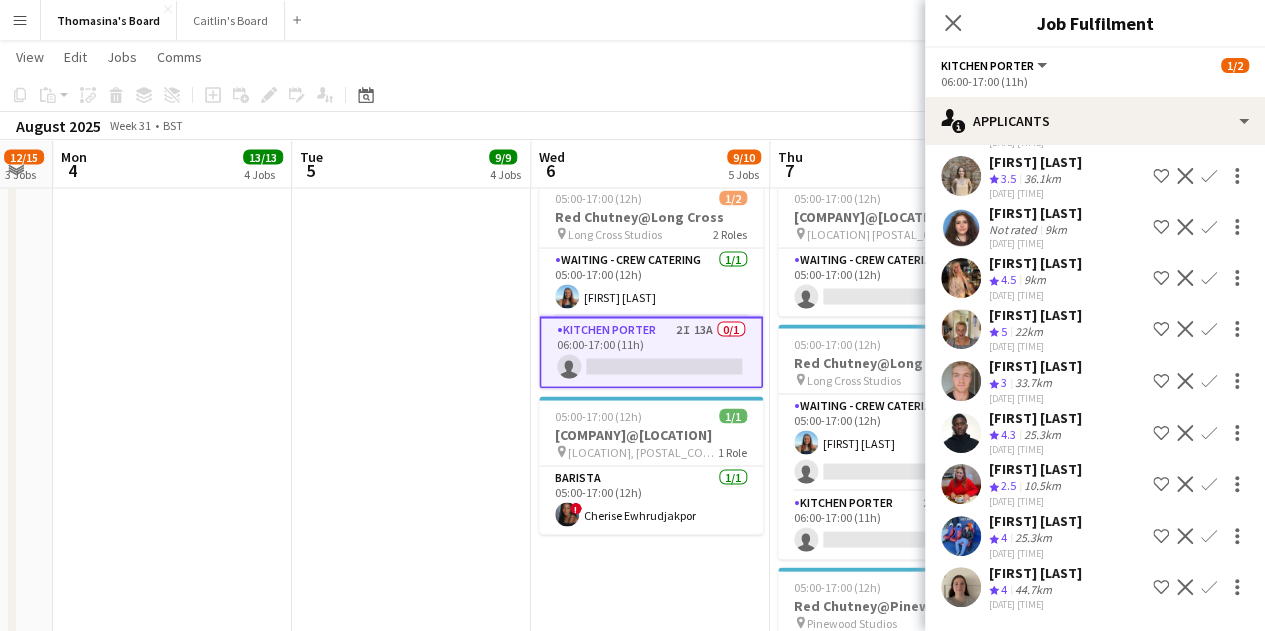 click on "25.3km" at bounding box center (1033, 590) 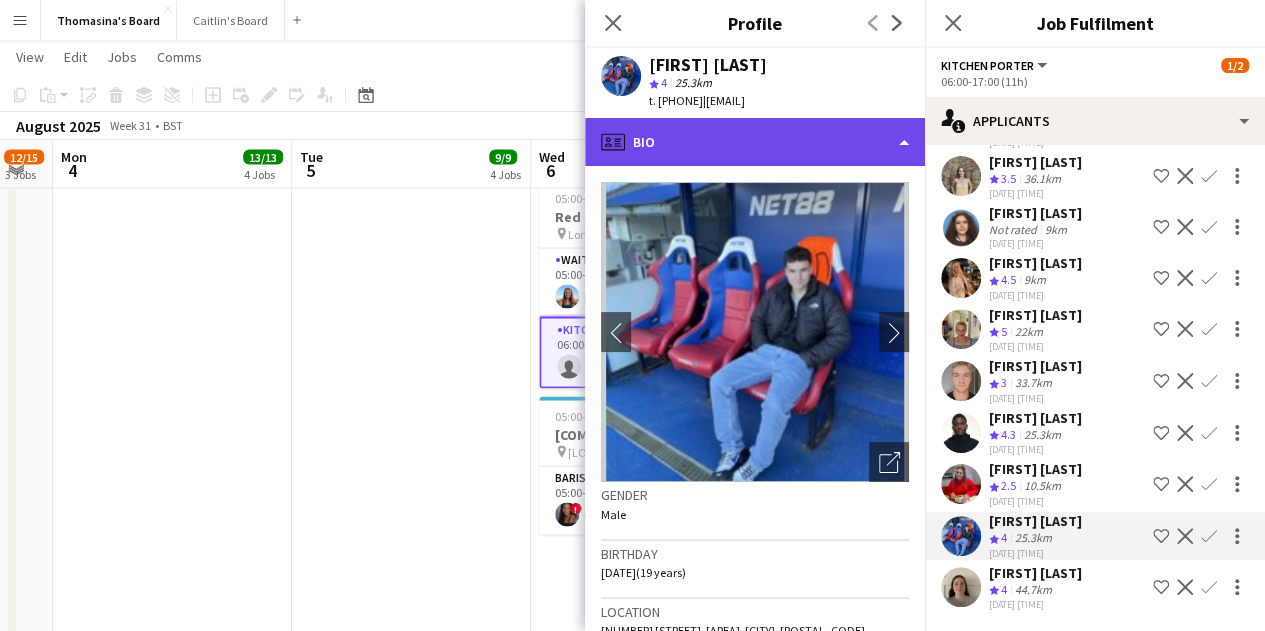 click on "profile
Bio" 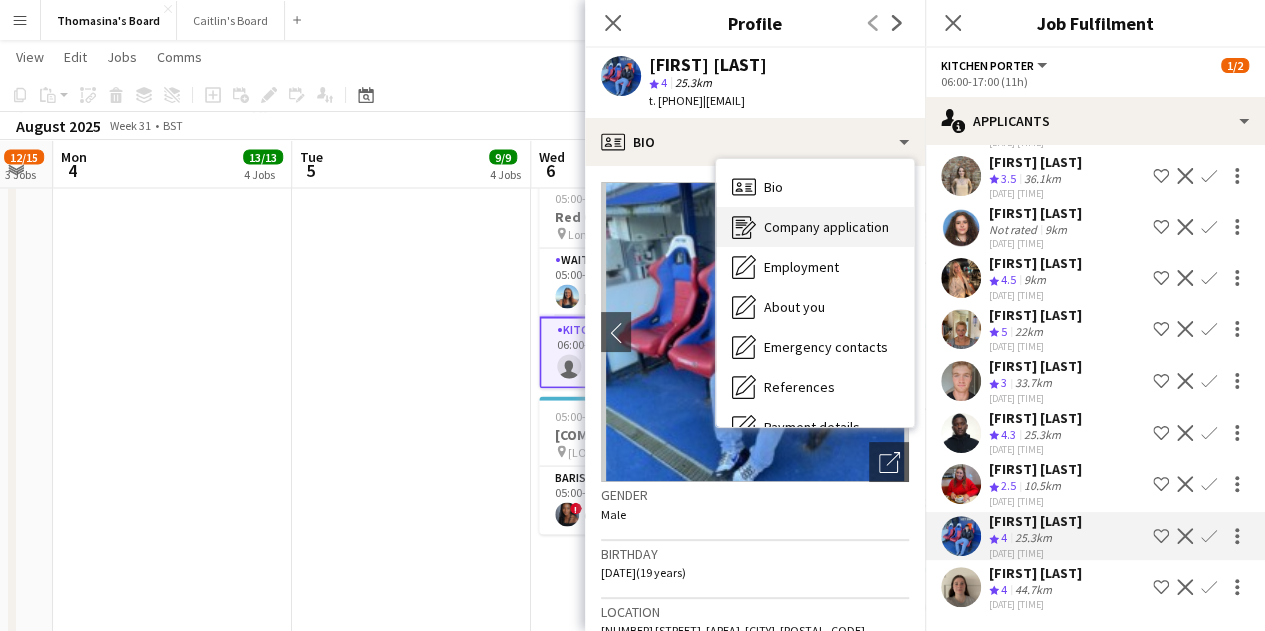 click on "Company application" at bounding box center (826, 227) 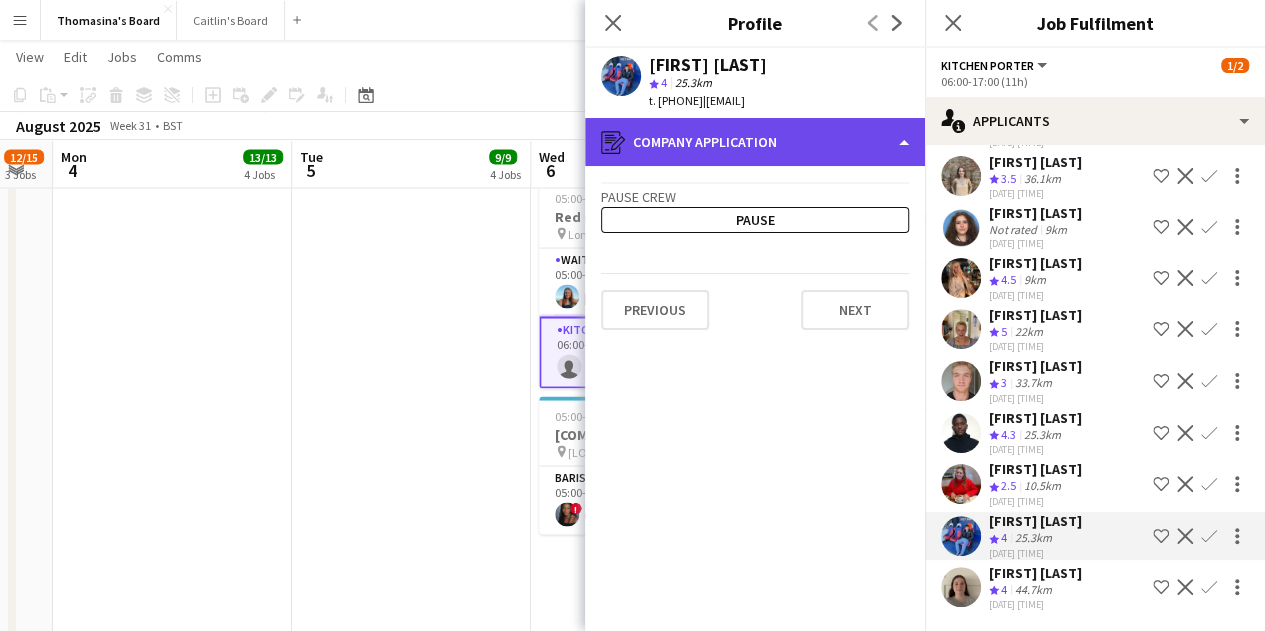 click on "register
Company application" 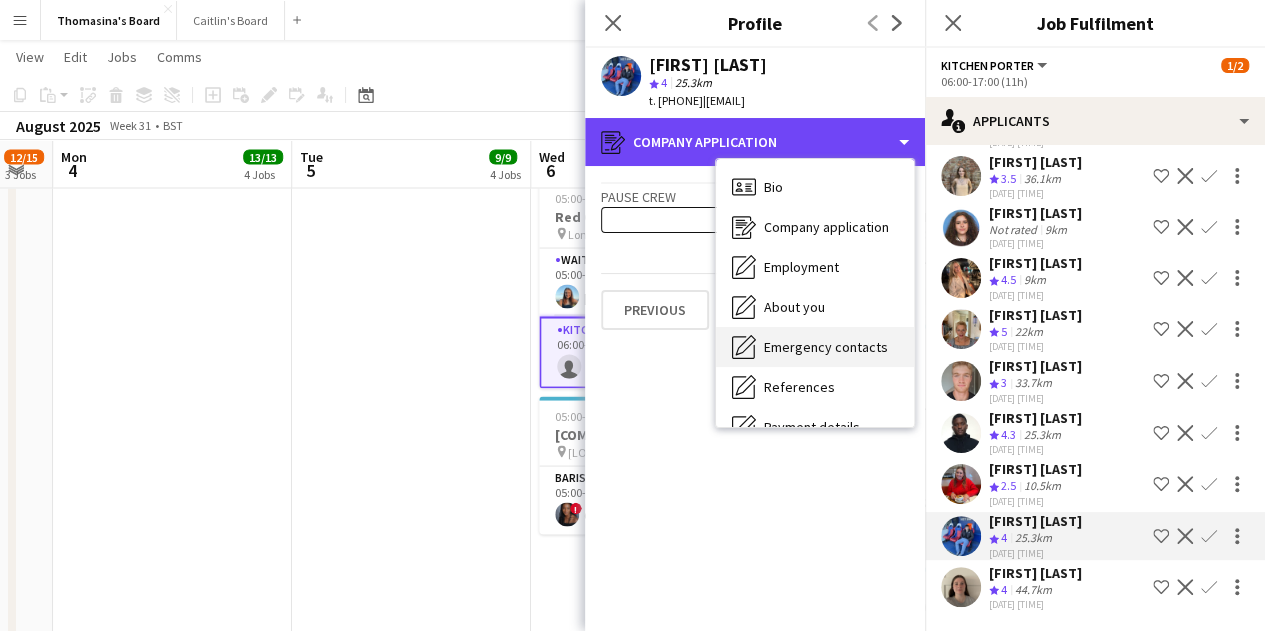 scroll, scrollTop: 268, scrollLeft: 0, axis: vertical 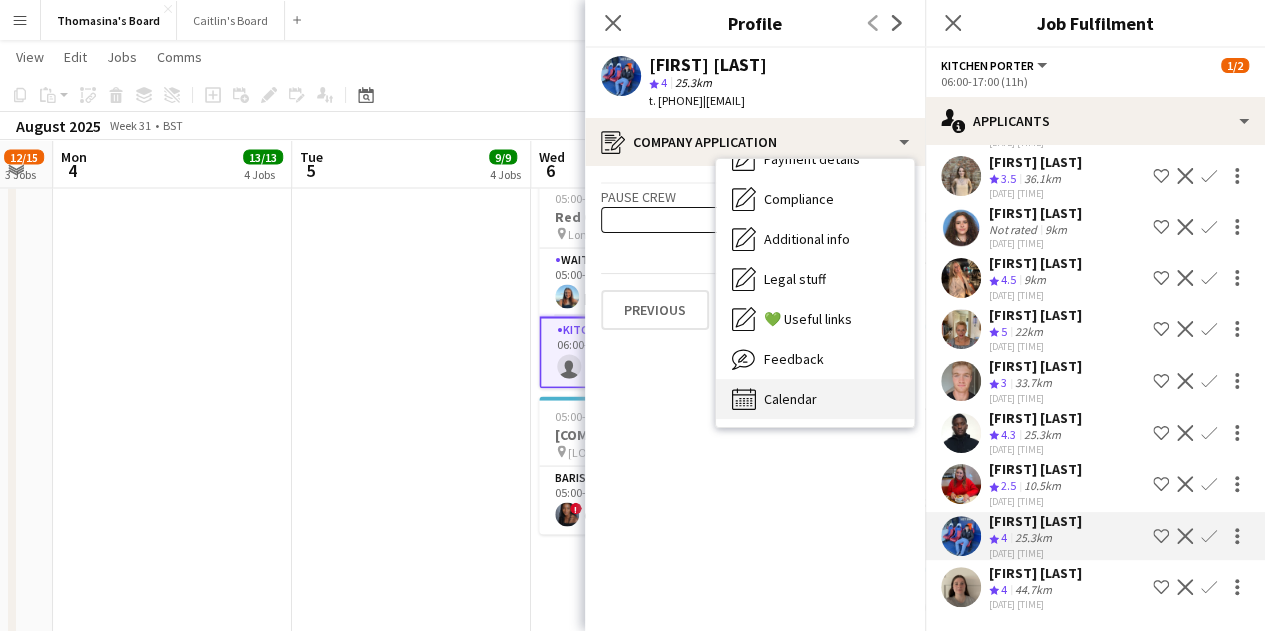 click on "Calendar
Calendar" at bounding box center [815, 399] 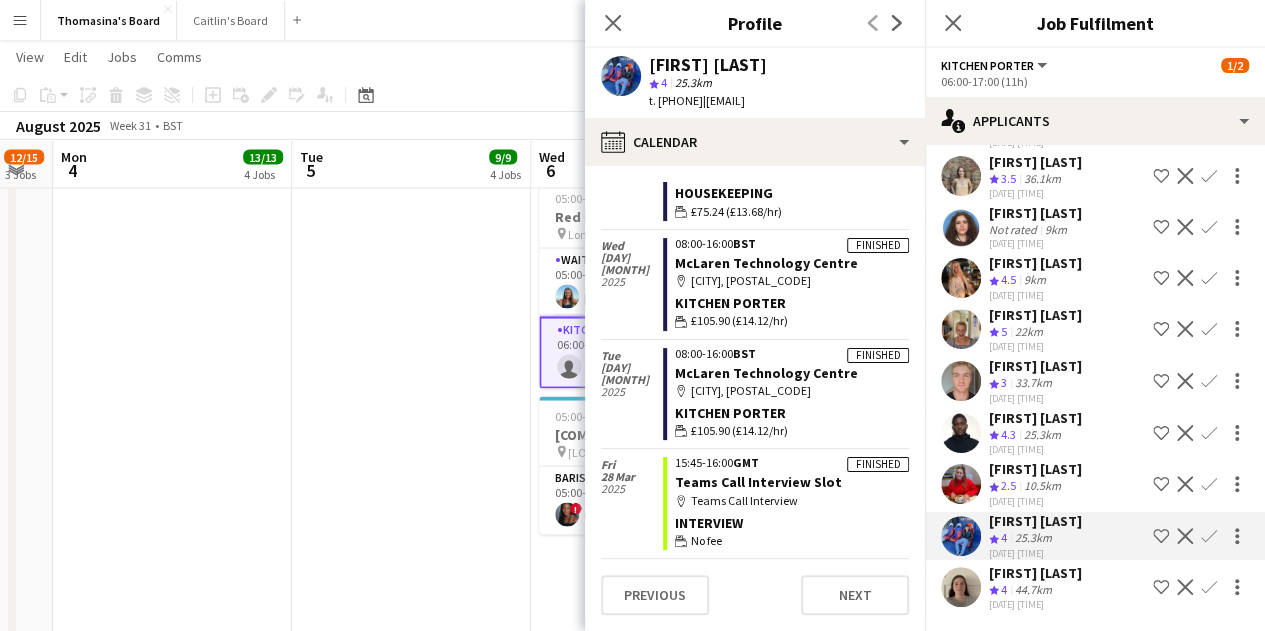 scroll, scrollTop: 1819, scrollLeft: 0, axis: vertical 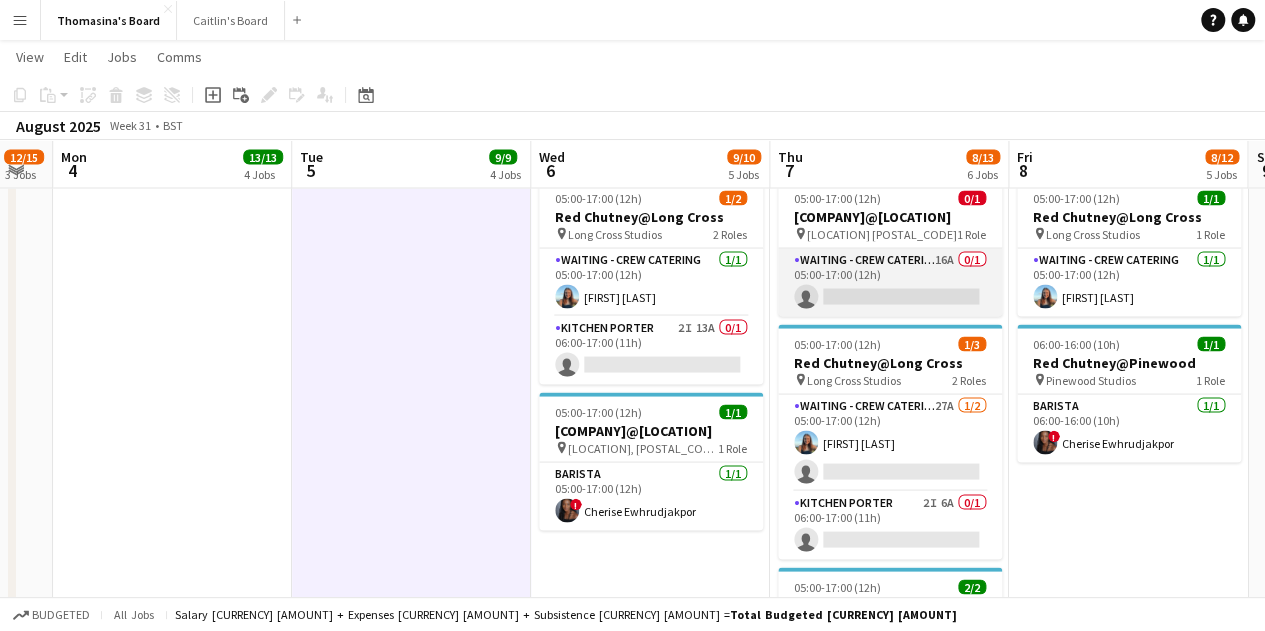 click on "[JOB_TITLE]   16A   0/1   05:00-17:00 (12h)
single-neutral-actions" at bounding box center [890, 282] 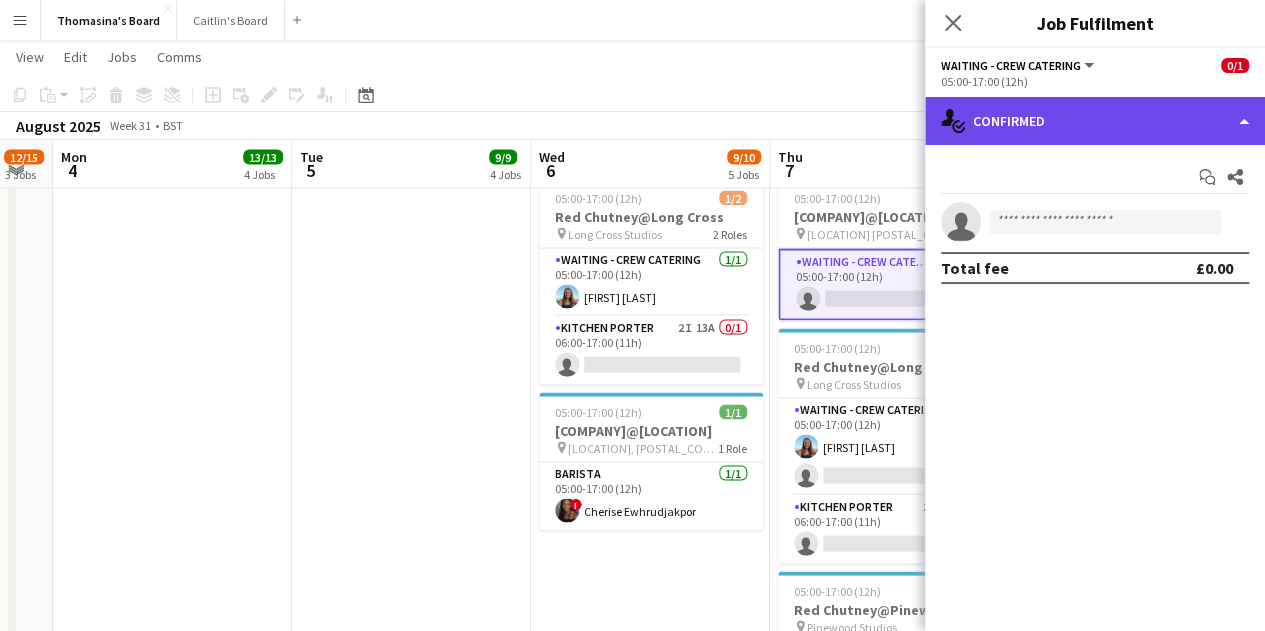 click on "single-neutral-actions-check-2
Confirmed" 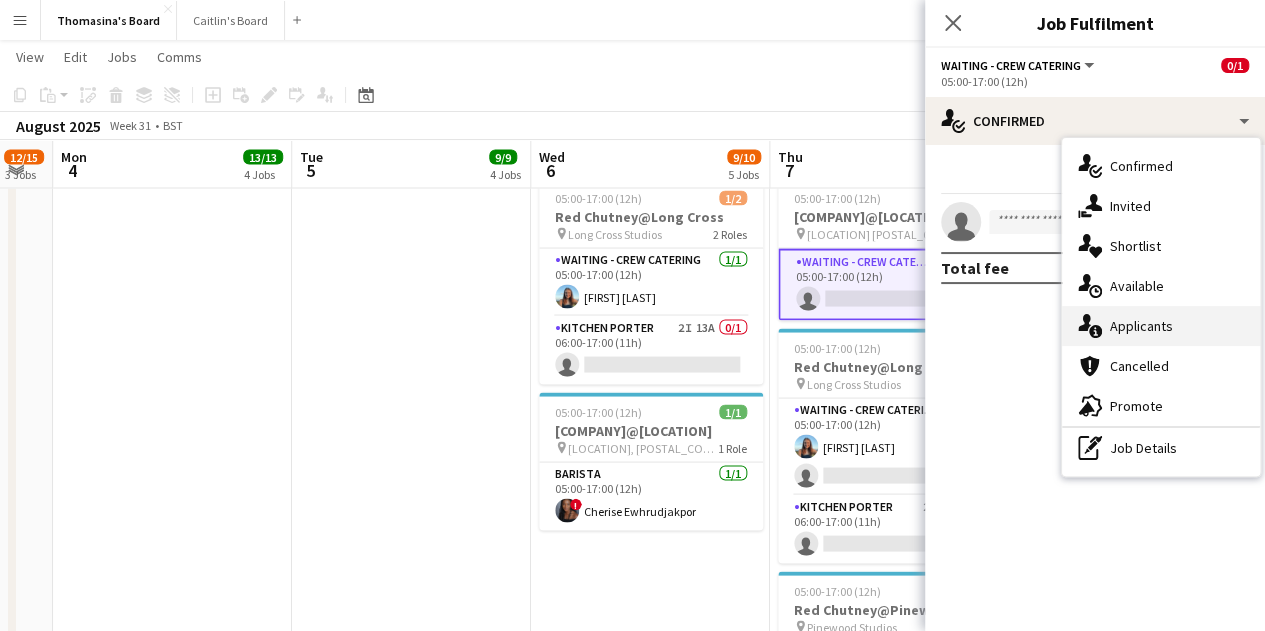 click on "single-neutral-actions-information
Applicants" at bounding box center [1161, 326] 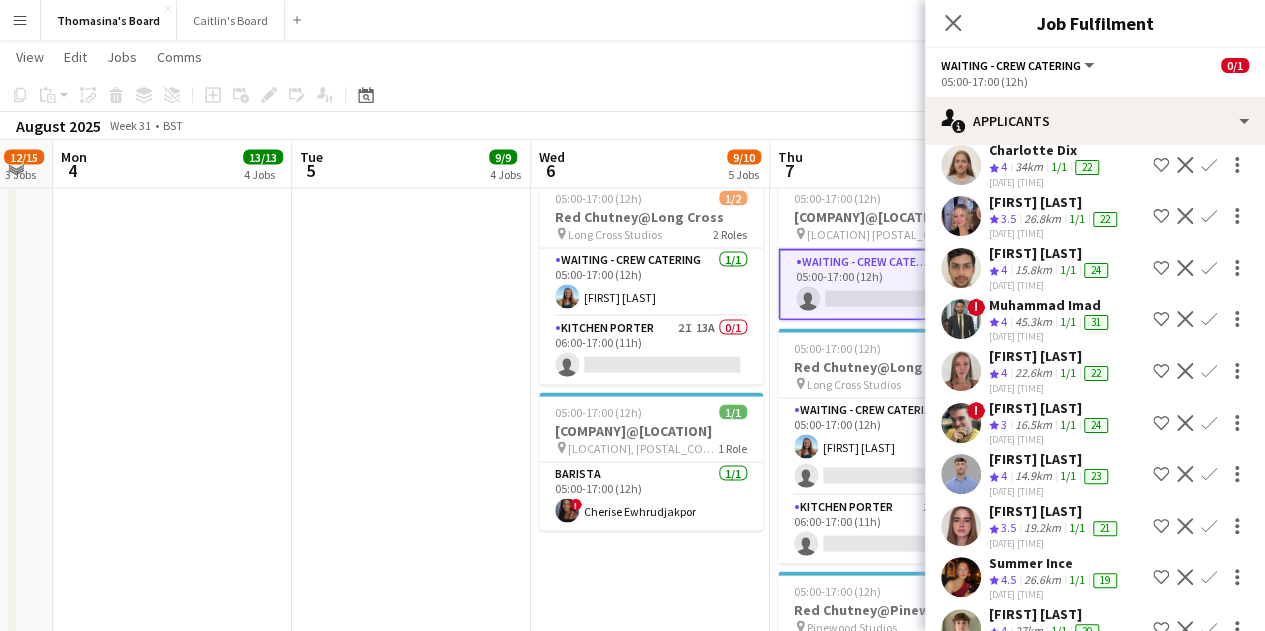 scroll, scrollTop: 496, scrollLeft: 0, axis: vertical 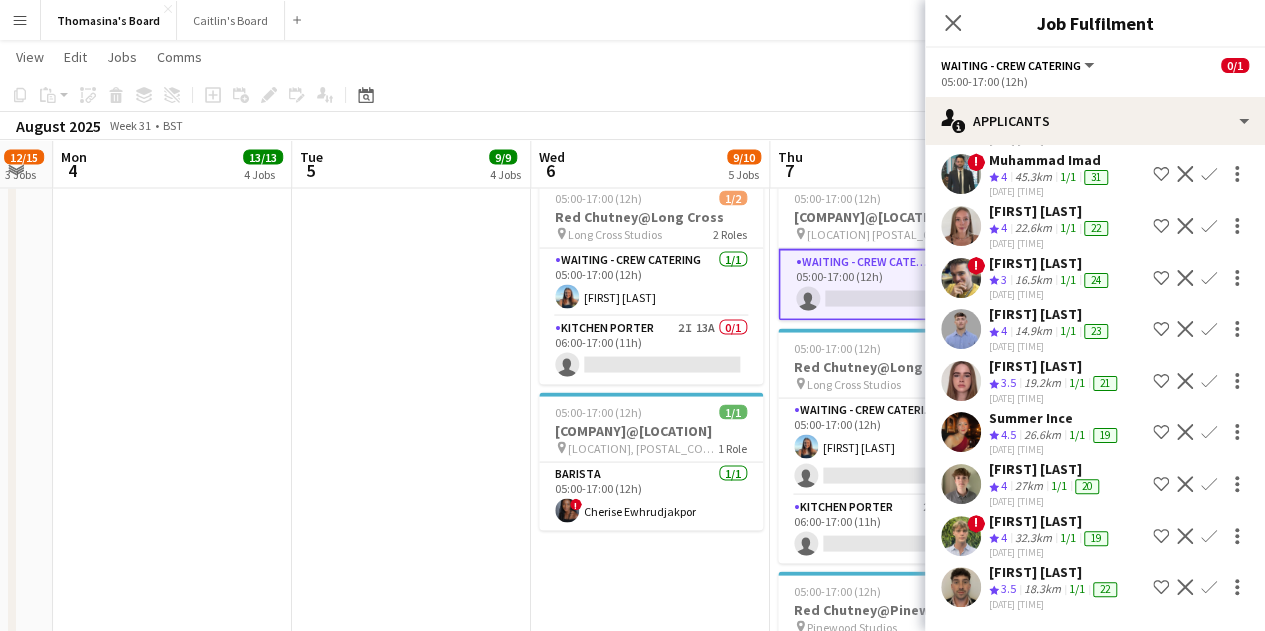 click on "Summer Ince" at bounding box center (1046, 469) 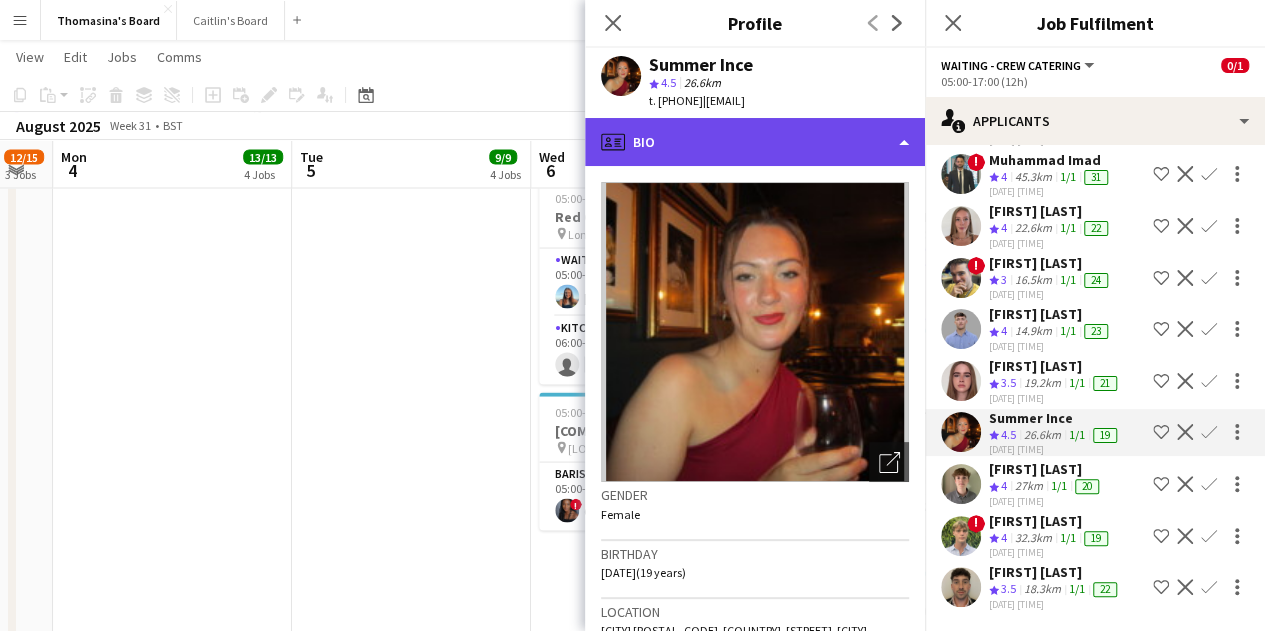 click on "profile
Bio" 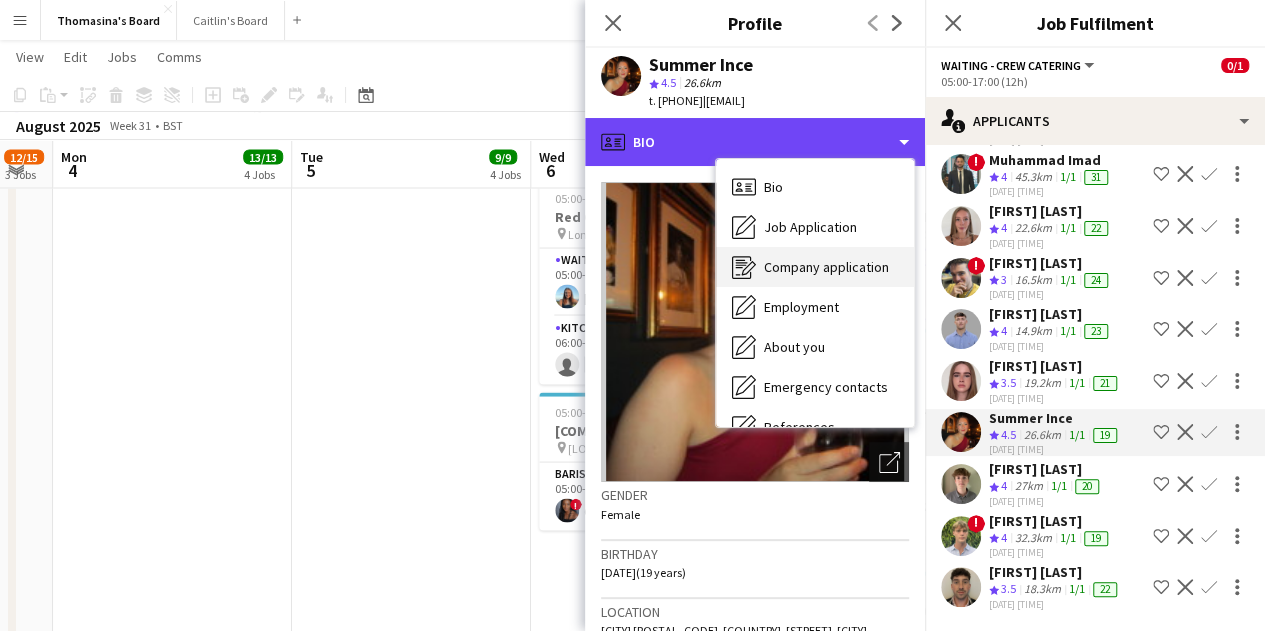 scroll, scrollTop: 308, scrollLeft: 0, axis: vertical 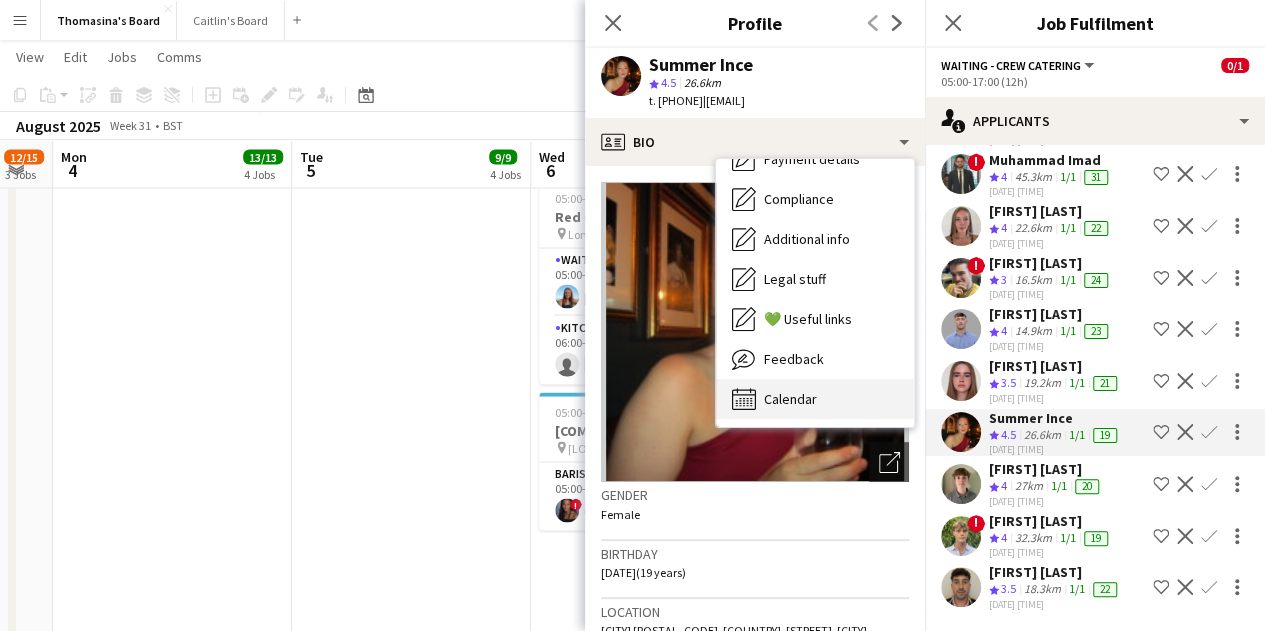 click on "Calendar" at bounding box center [790, 399] 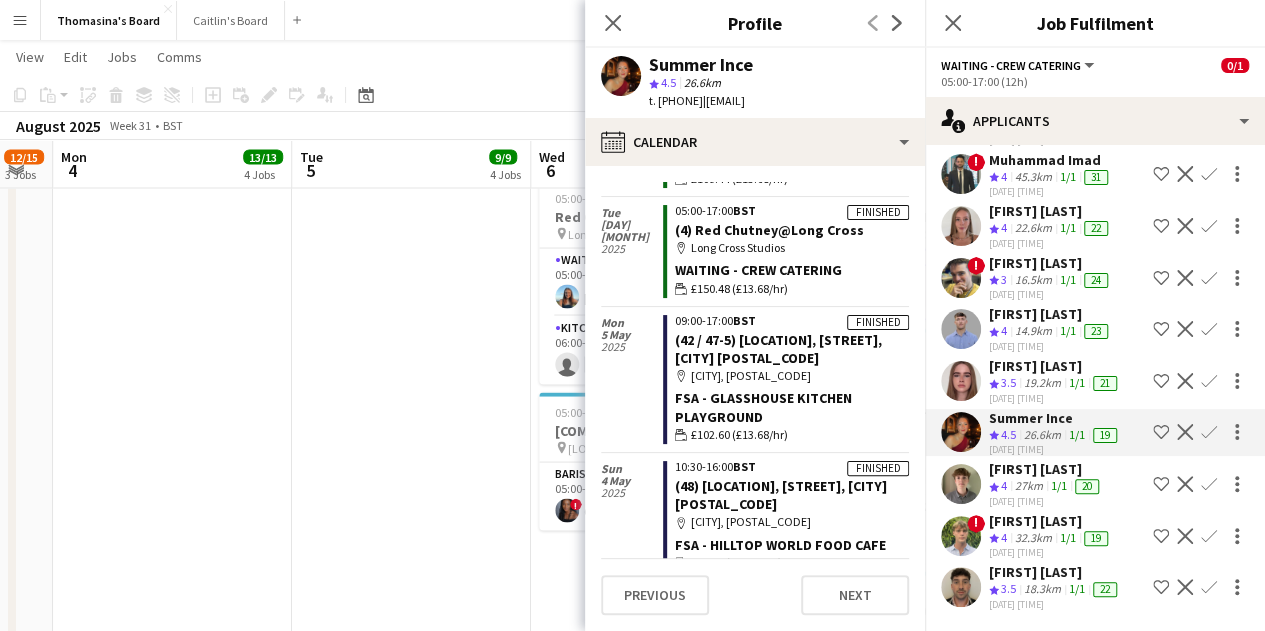 scroll, scrollTop: 3318, scrollLeft: 0, axis: vertical 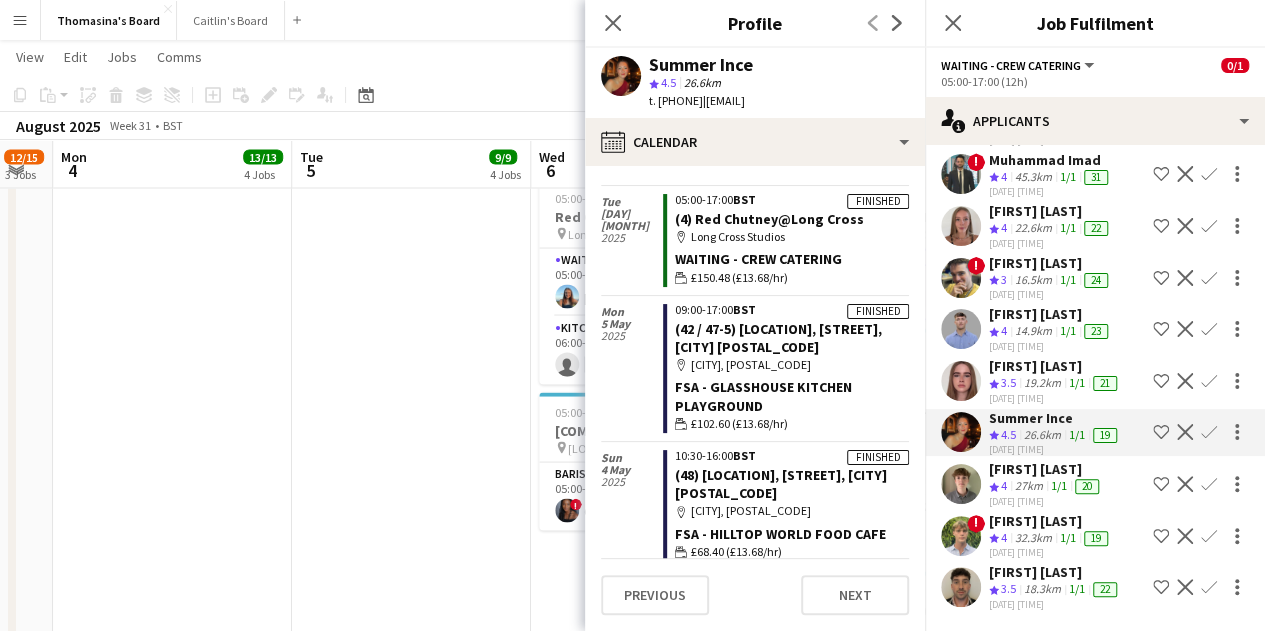 click on "Confirm" 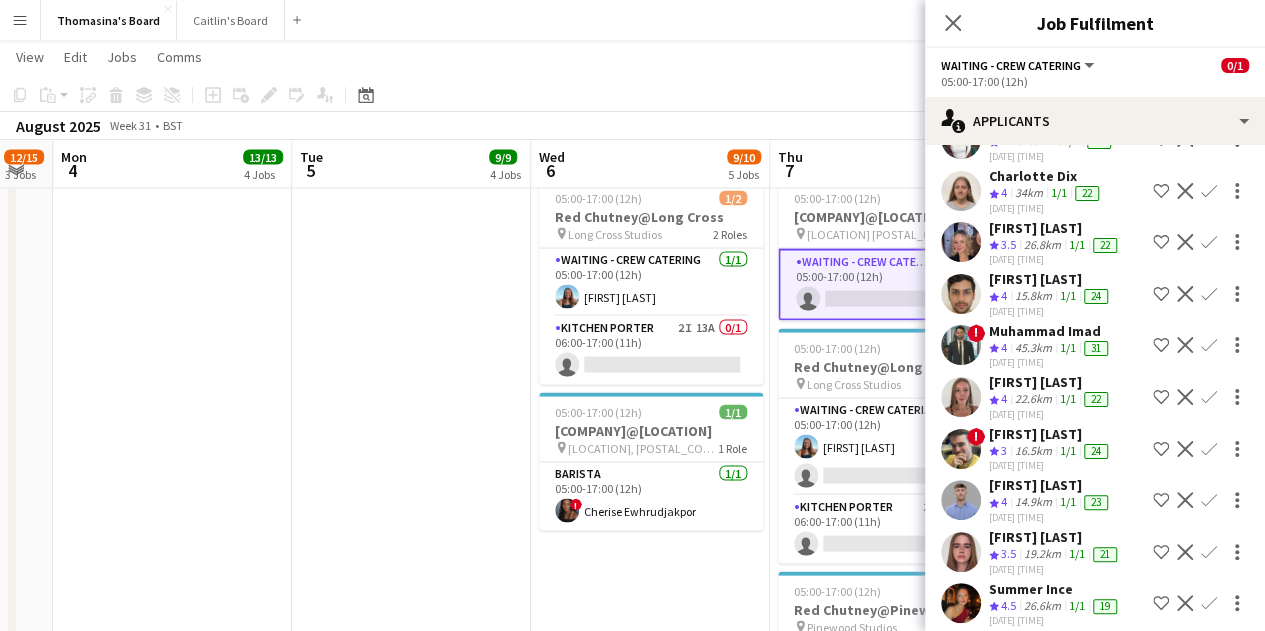 scroll, scrollTop: 229, scrollLeft: 0, axis: vertical 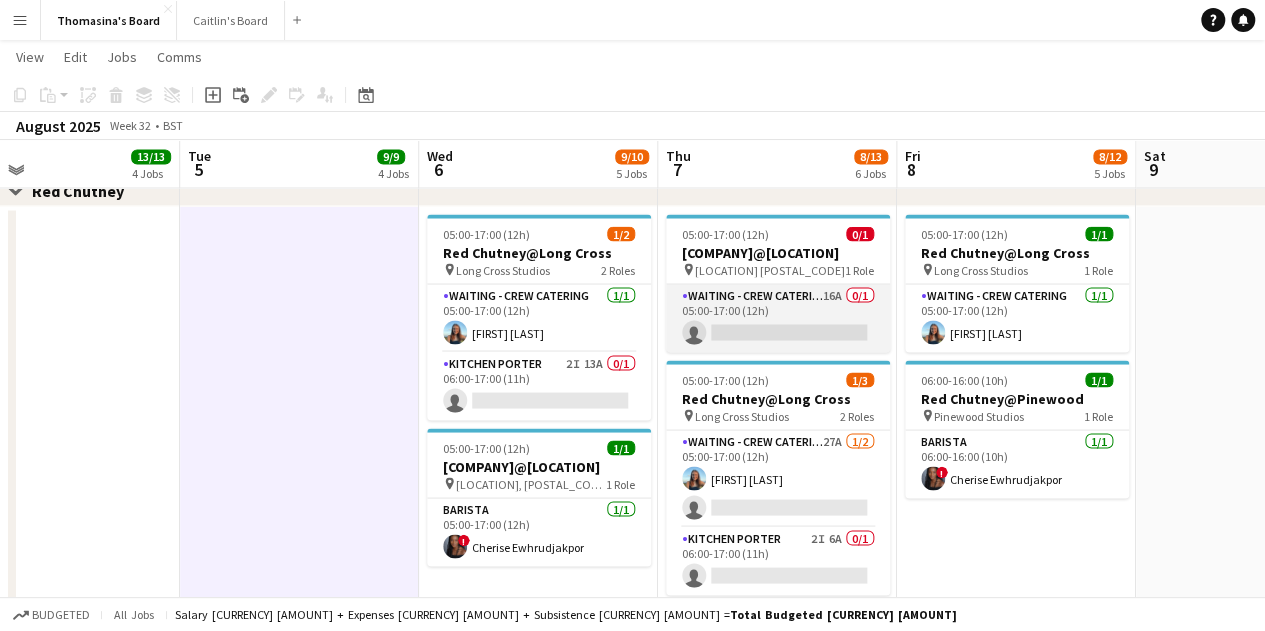 click on "[JOB_TITLE]   16A   0/1   05:00-17:00 (12h)
single-neutral-actions" at bounding box center (778, 318) 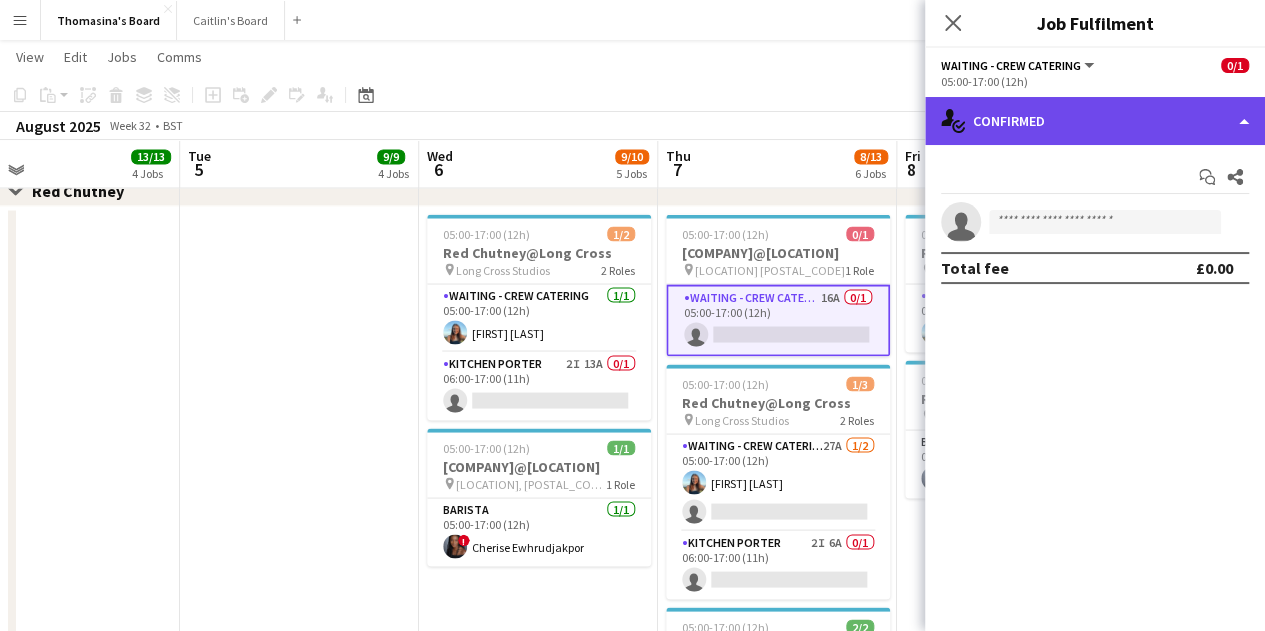 click on "single-neutral-actions-check-2
Confirmed" 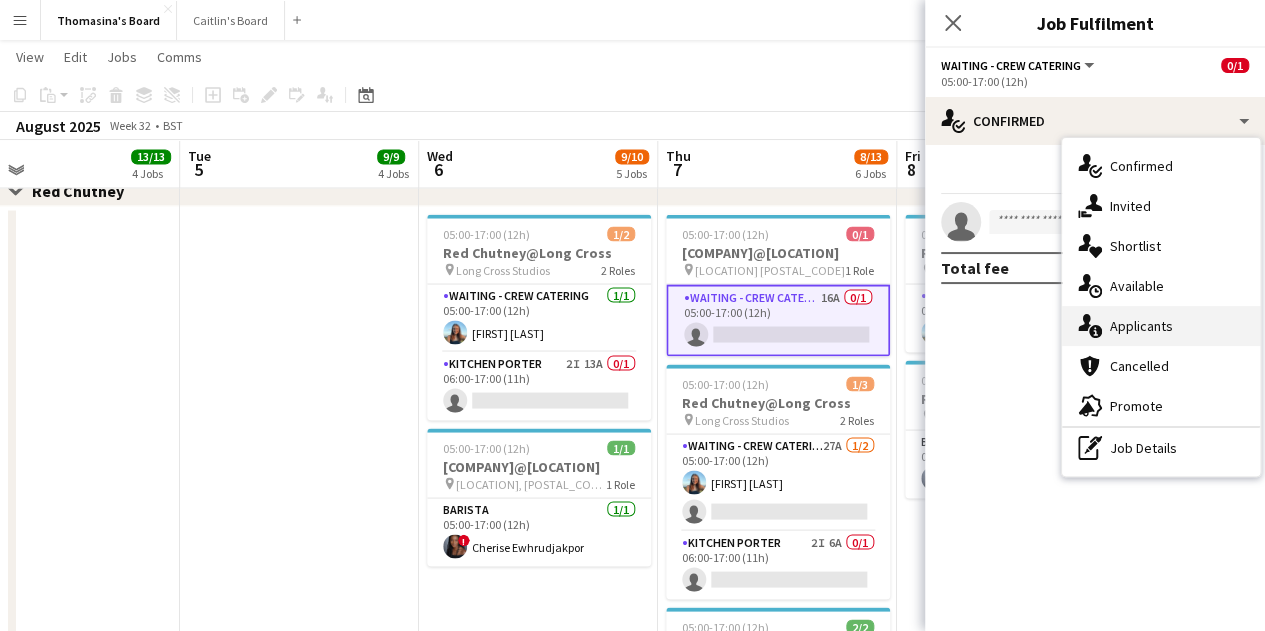 click on "single-neutral-actions-information
Applicants" at bounding box center [1161, 326] 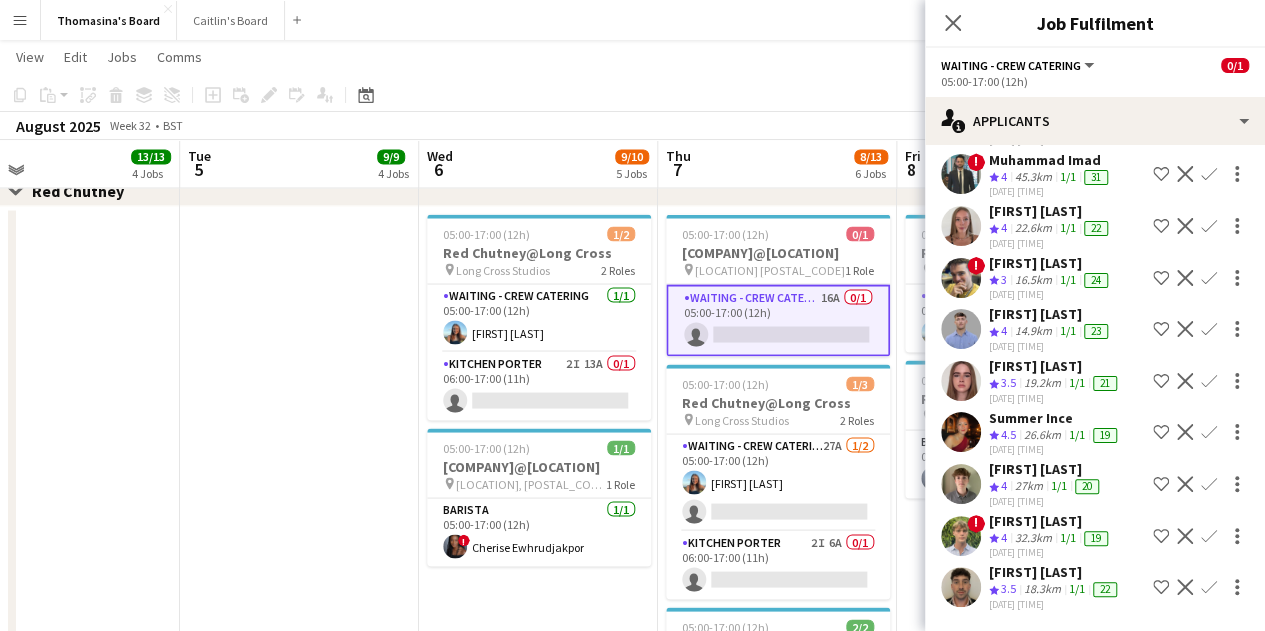 scroll, scrollTop: 433, scrollLeft: 0, axis: vertical 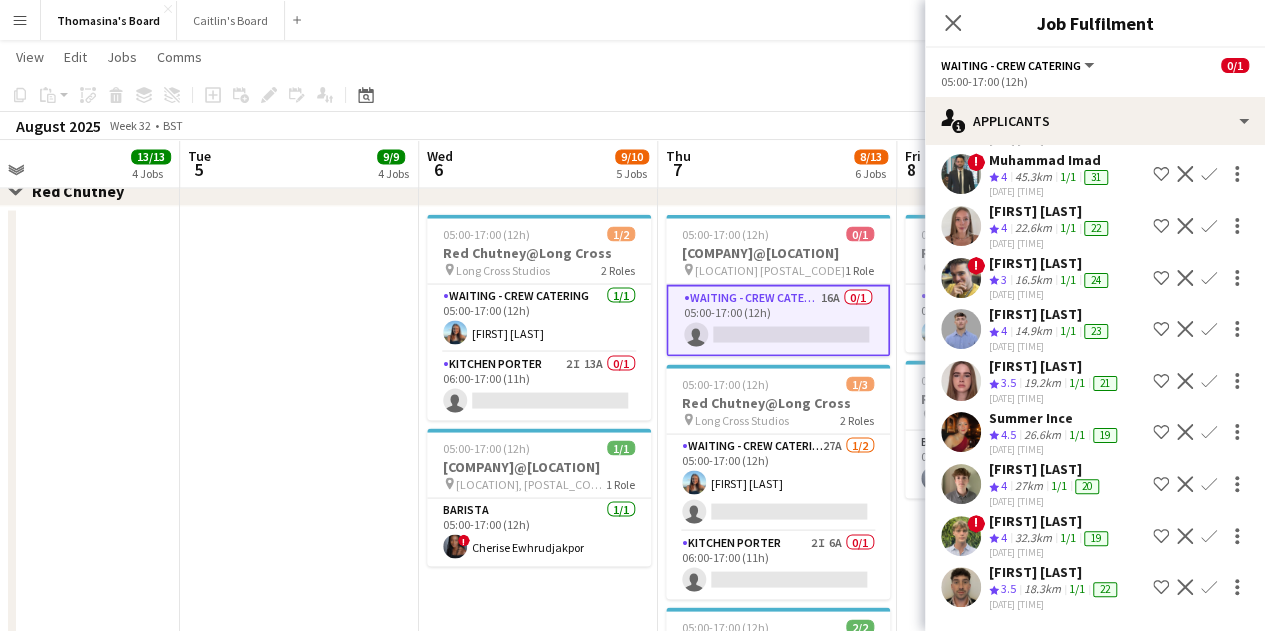 click on "Confirm" at bounding box center (1209, 484) 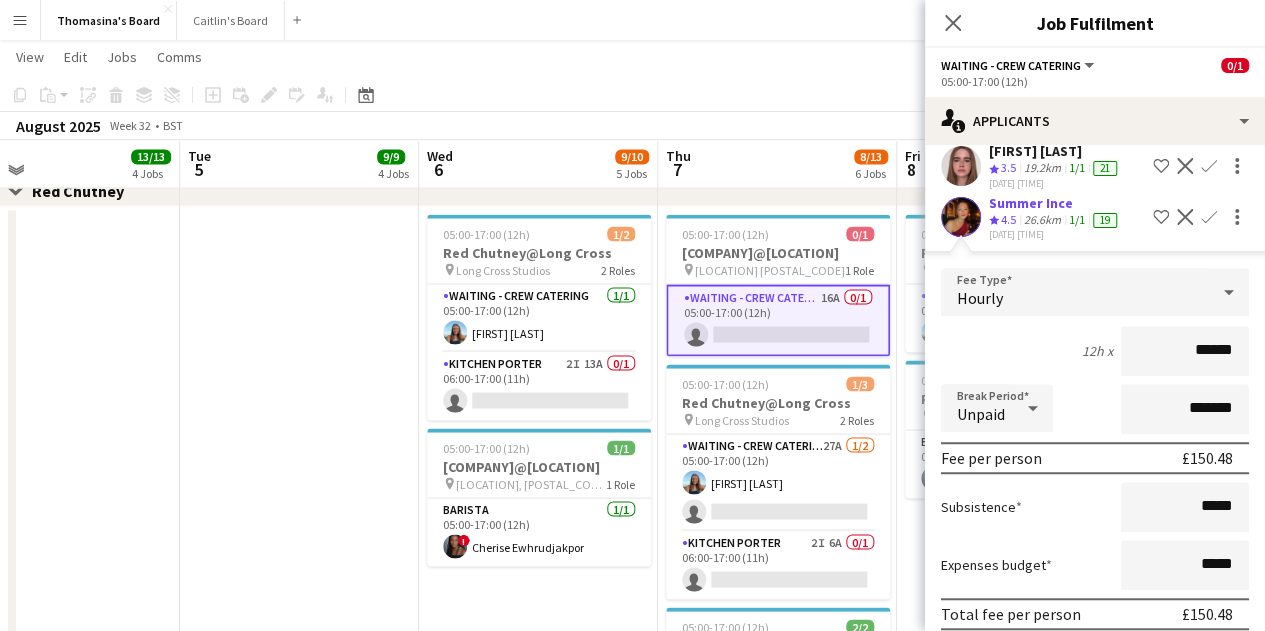 scroll, scrollTop: 737, scrollLeft: 0, axis: vertical 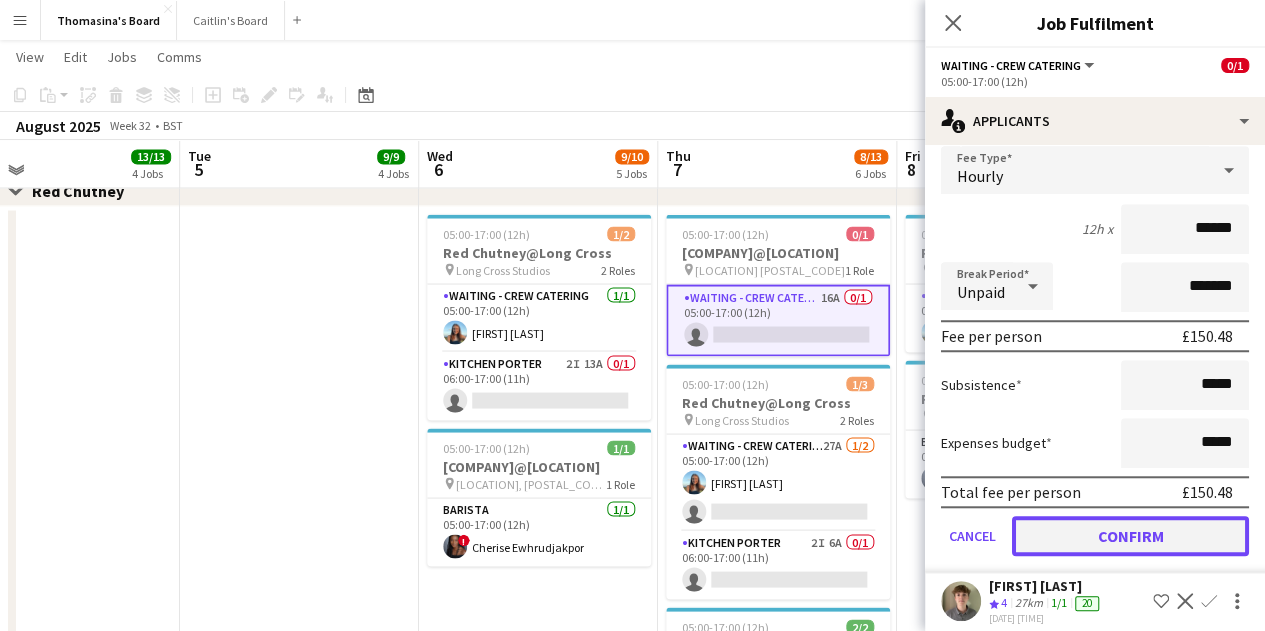 click on "Confirm" 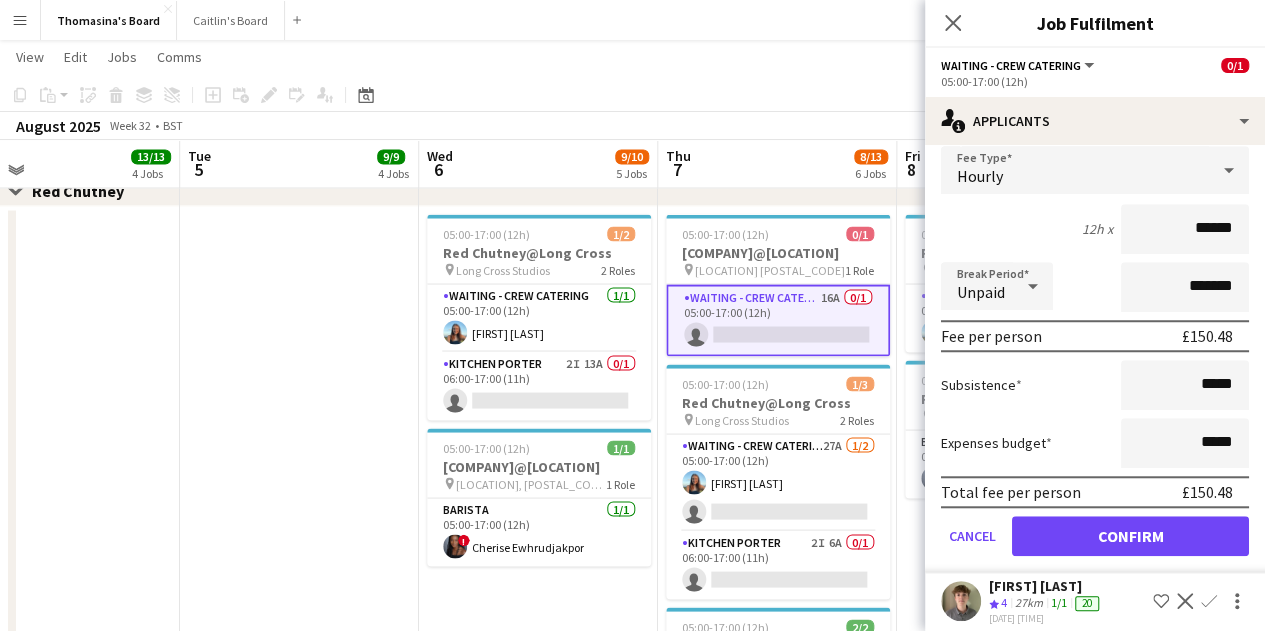 scroll, scrollTop: 232, scrollLeft: 0, axis: vertical 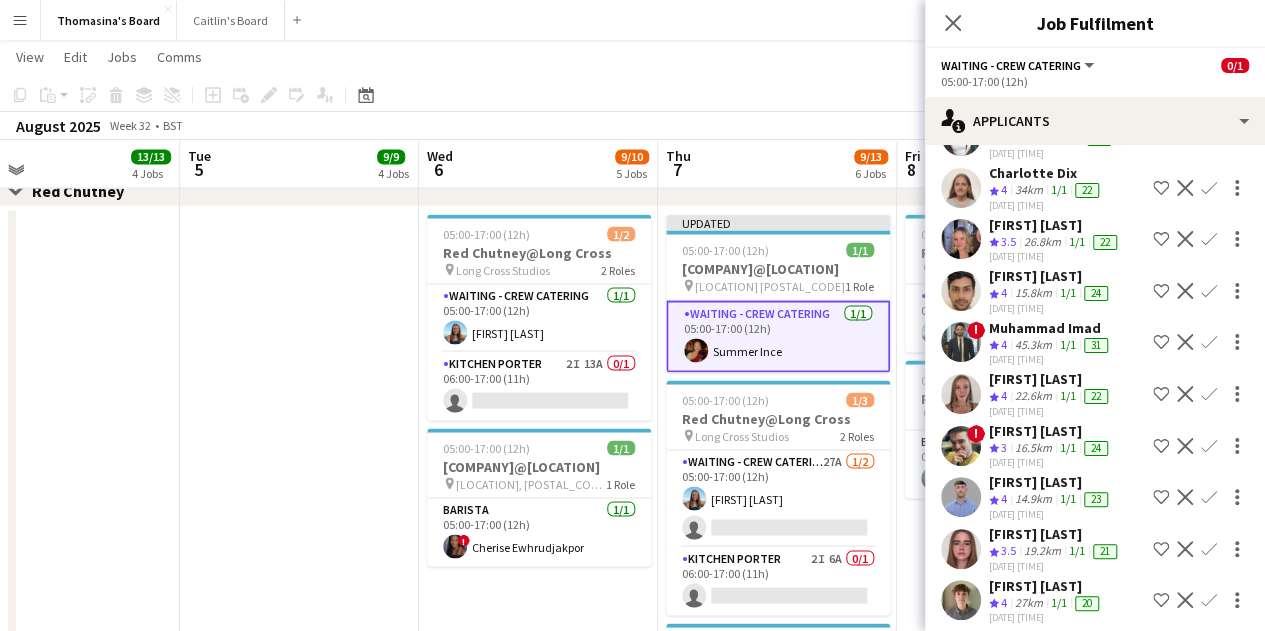 click at bounding box center (299, 539) 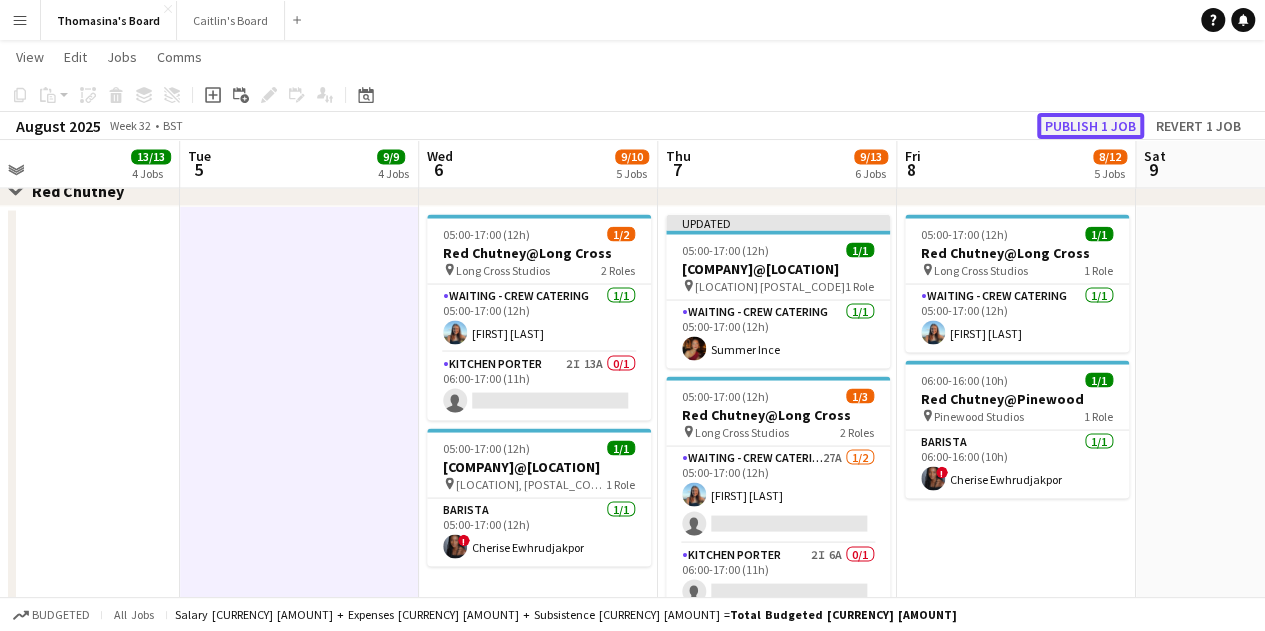 click on "Publish 1 job" 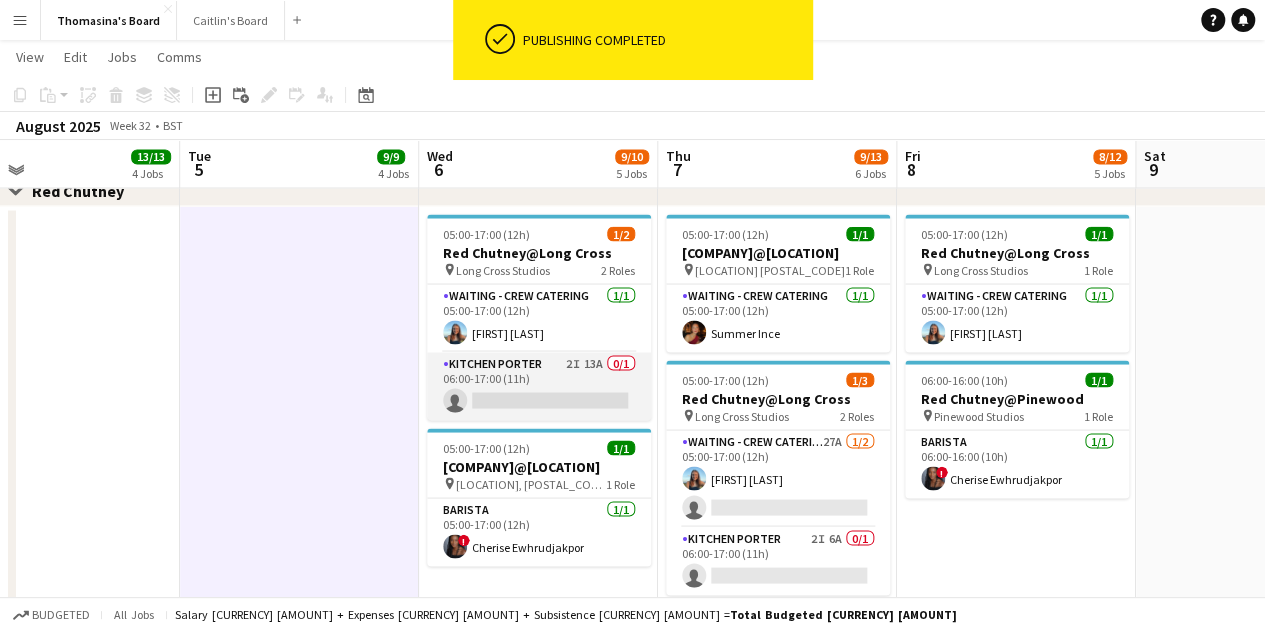 click on "[JOB_TITLE]   2I   13A   0/1   06:00-17:00 (11h)
single-neutral-actions" at bounding box center (539, 386) 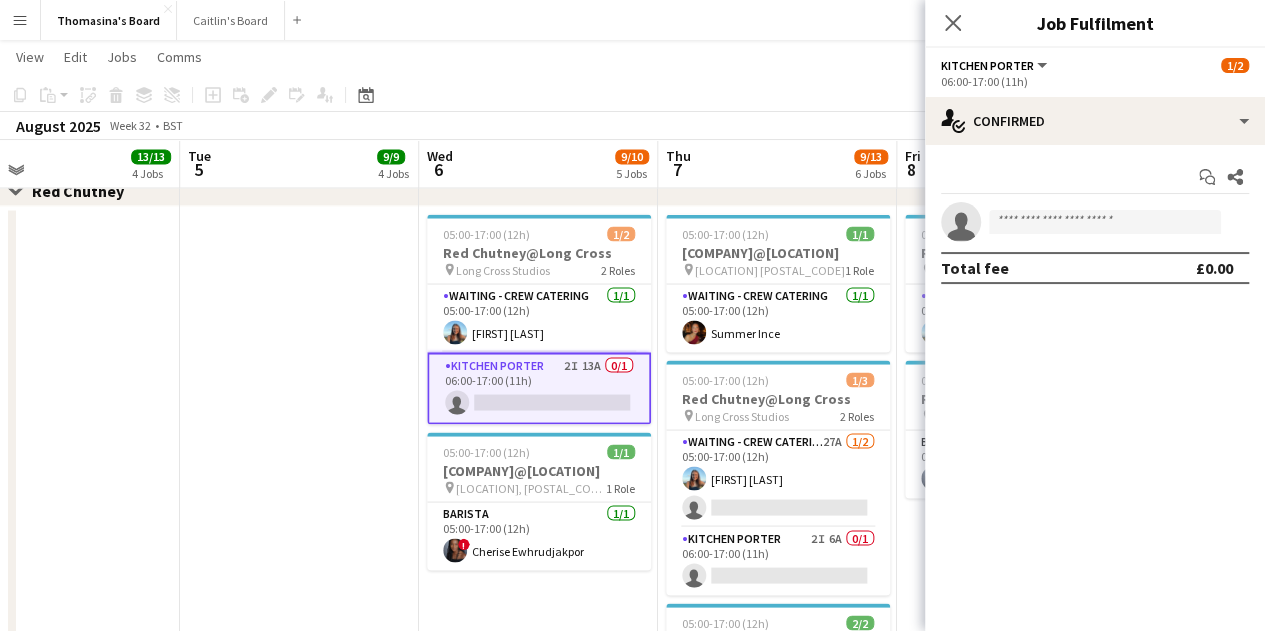 click at bounding box center (299, 539) 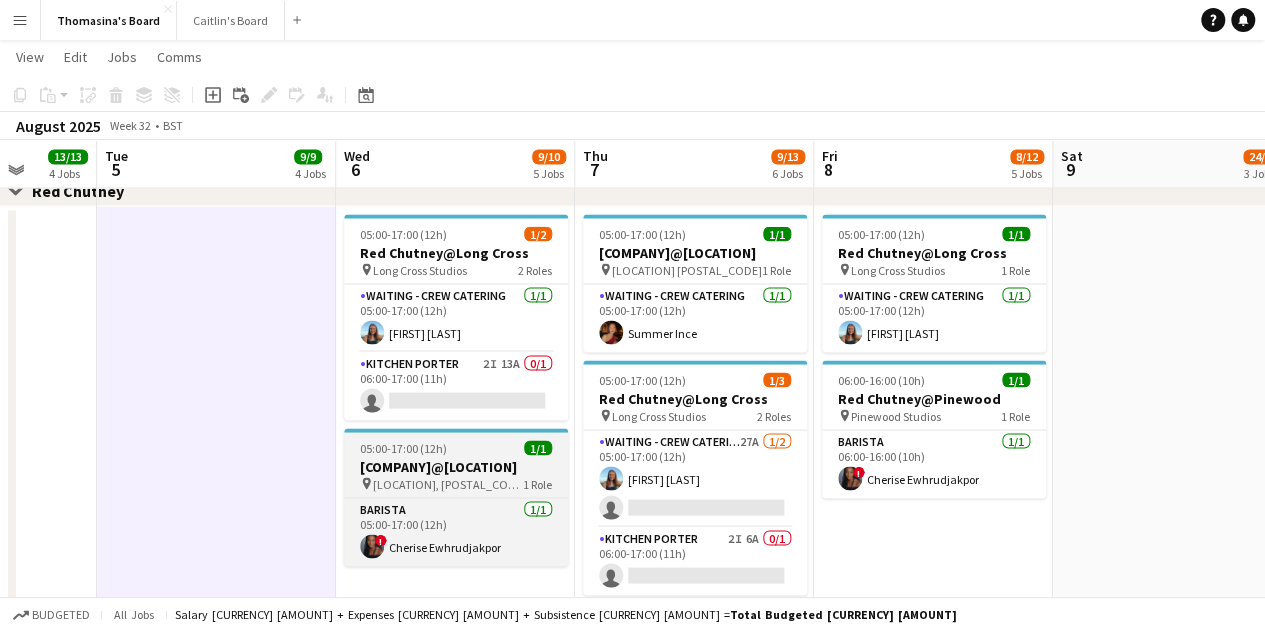 scroll, scrollTop: 0, scrollLeft: 621, axis: horizontal 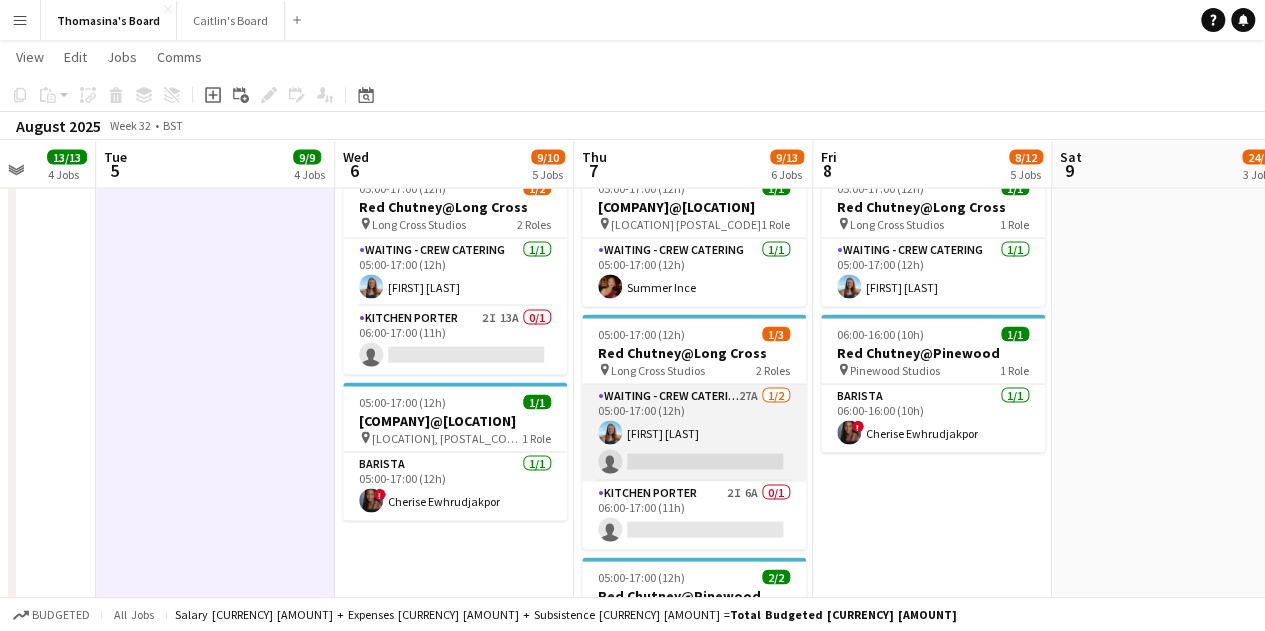 click on "Waiting - Crew Catering   27A   1/2   05:00-17:00 (12h)
[FIRST] [LAST]
single-neutral-actions" at bounding box center (694, 432) 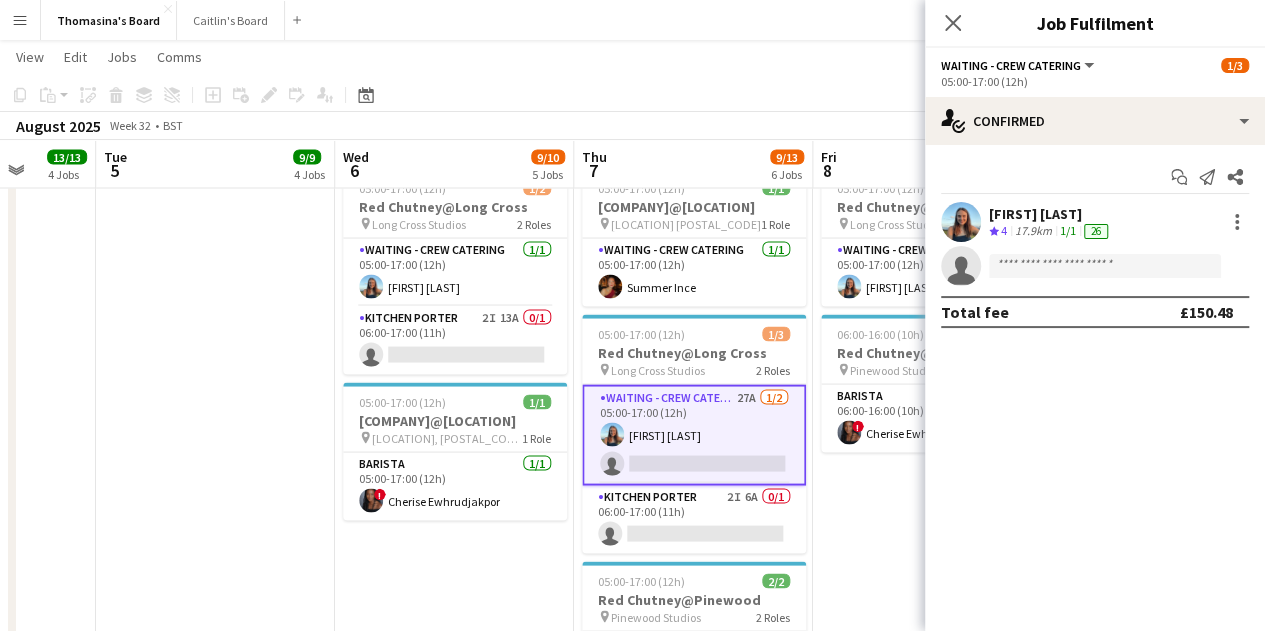 click at bounding box center (215, 493) 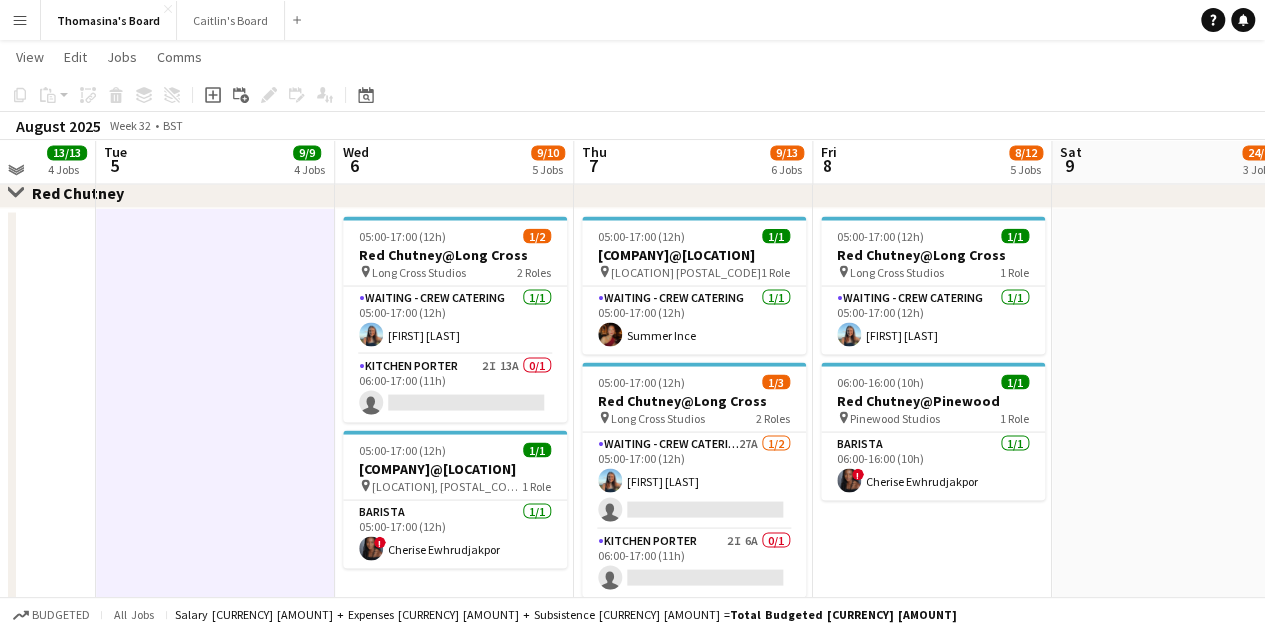 scroll, scrollTop: 1781, scrollLeft: 0, axis: vertical 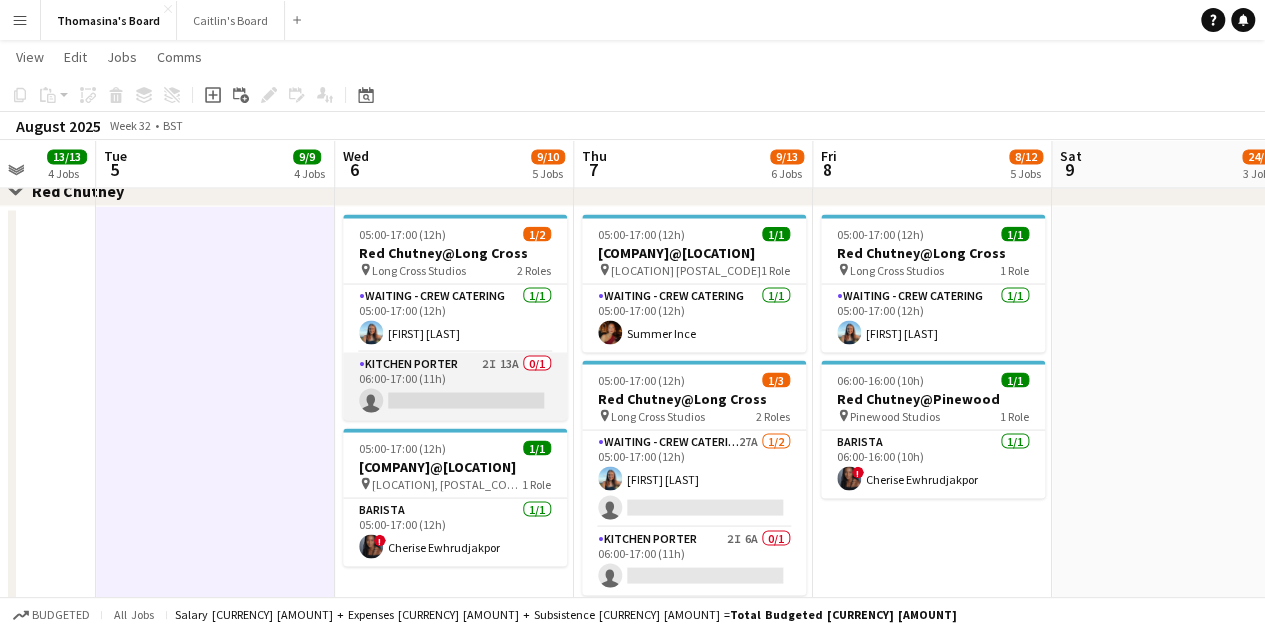 click on "[JOB_TITLE]   2I   13A   0/1   06:00-17:00 (11h)
single-neutral-actions" at bounding box center (455, 386) 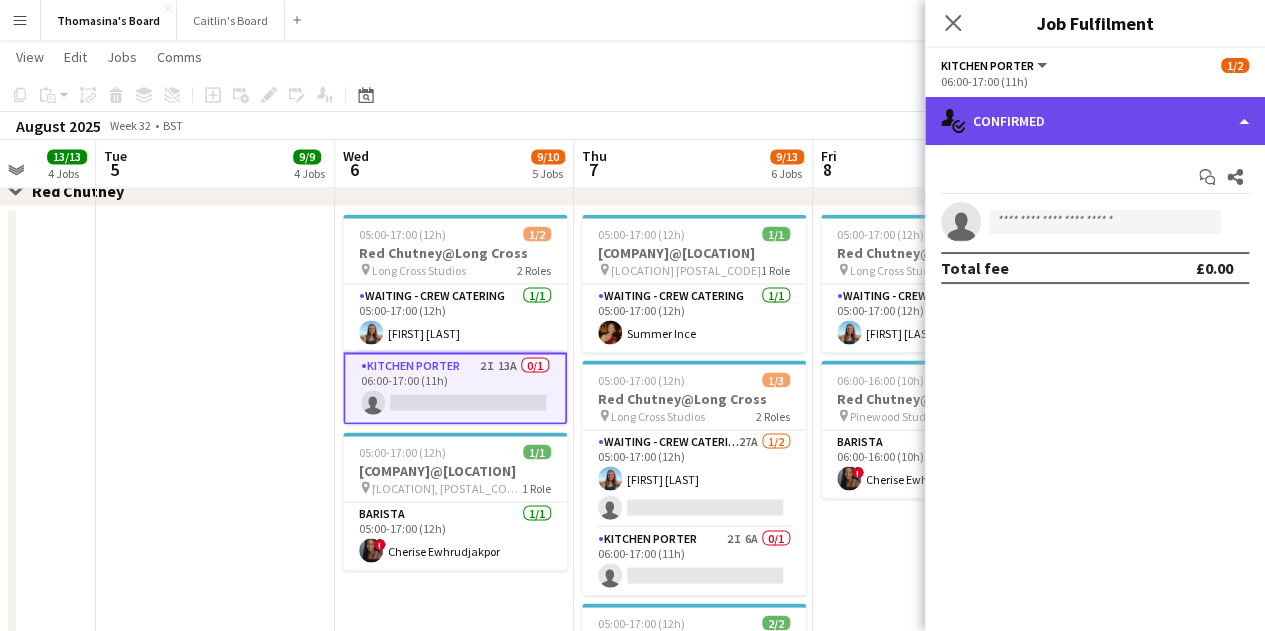 click on "single-neutral-actions-check-2
Confirmed" 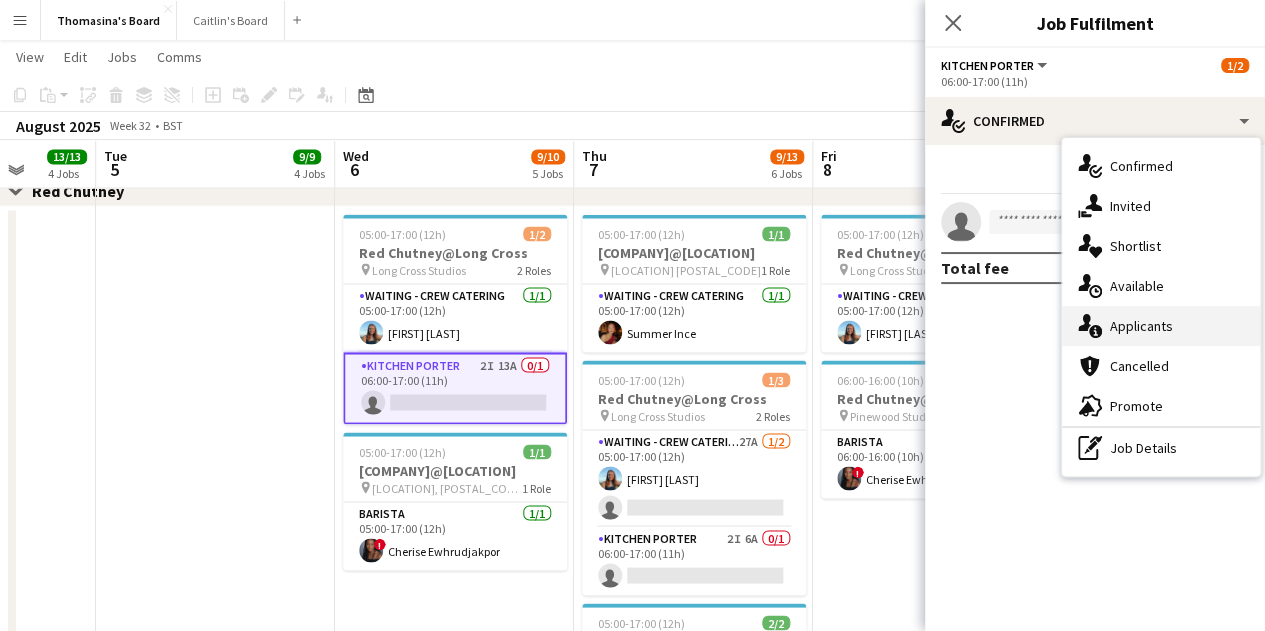 click on "single-neutral-actions-information
Applicants" at bounding box center (1161, 326) 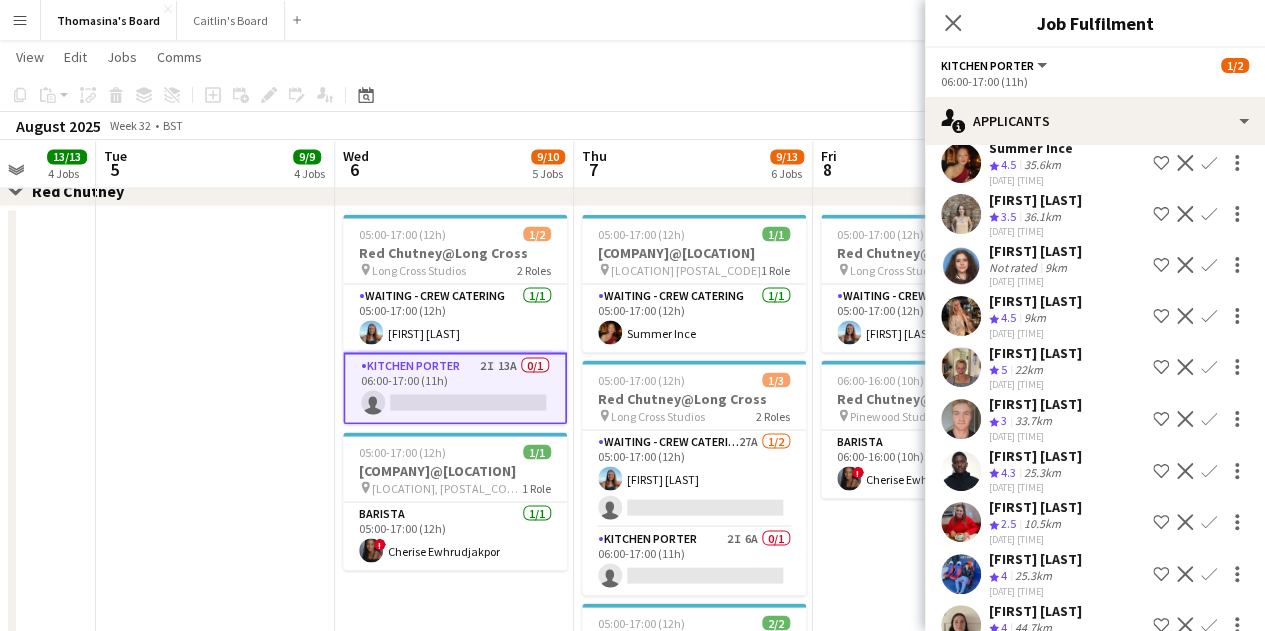 scroll, scrollTop: 322, scrollLeft: 0, axis: vertical 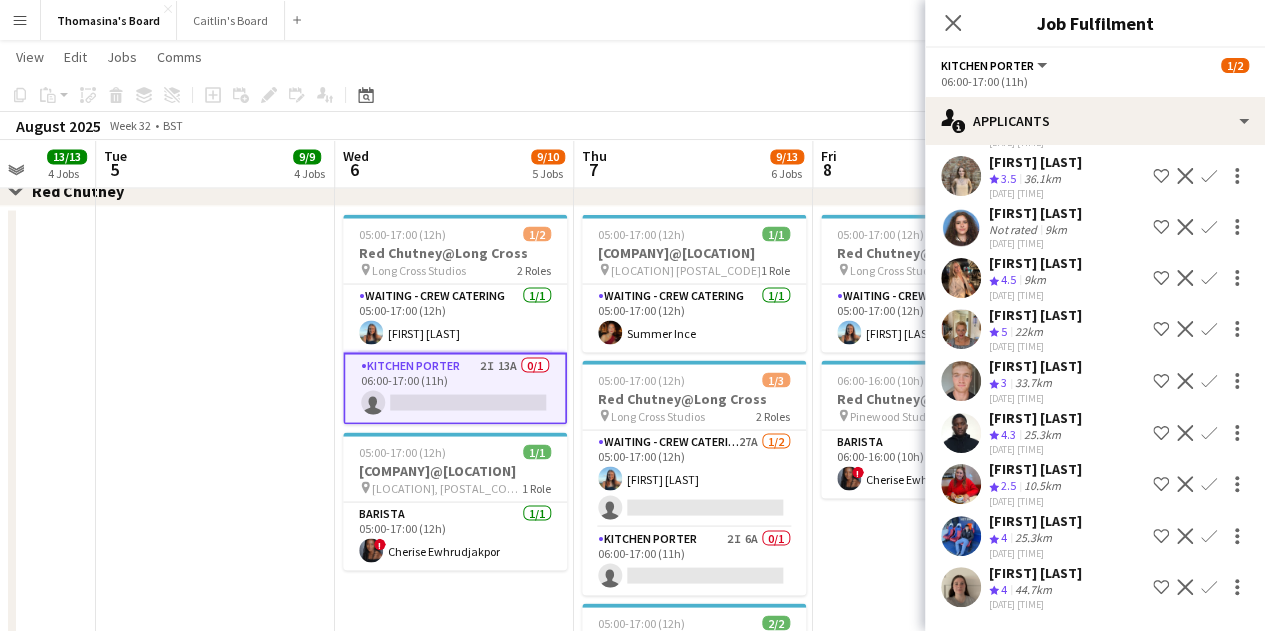 click on "[FIRST] [LAST]" at bounding box center (1035, 469) 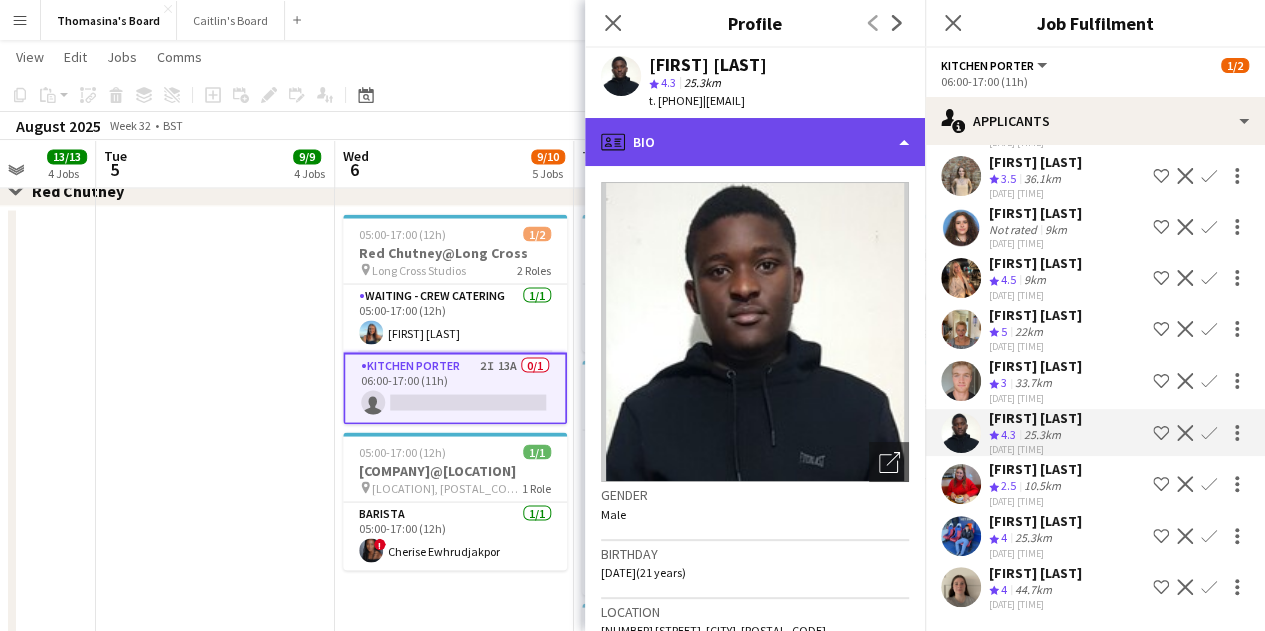 click on "profile
Bio" 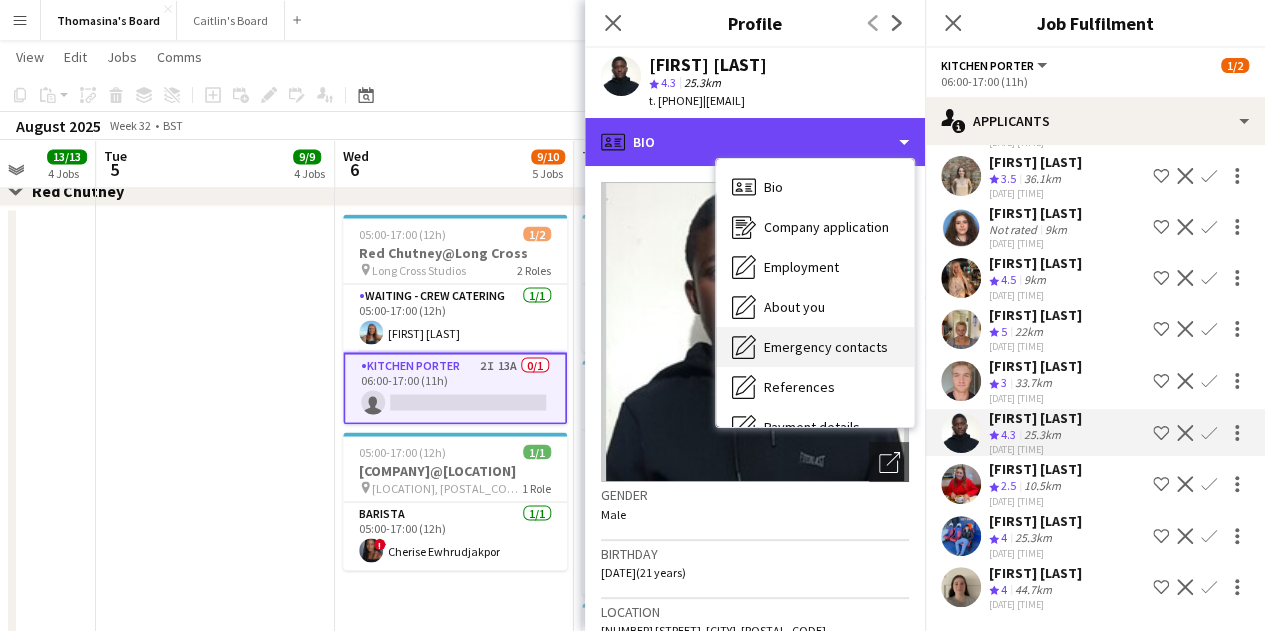 scroll, scrollTop: 268, scrollLeft: 0, axis: vertical 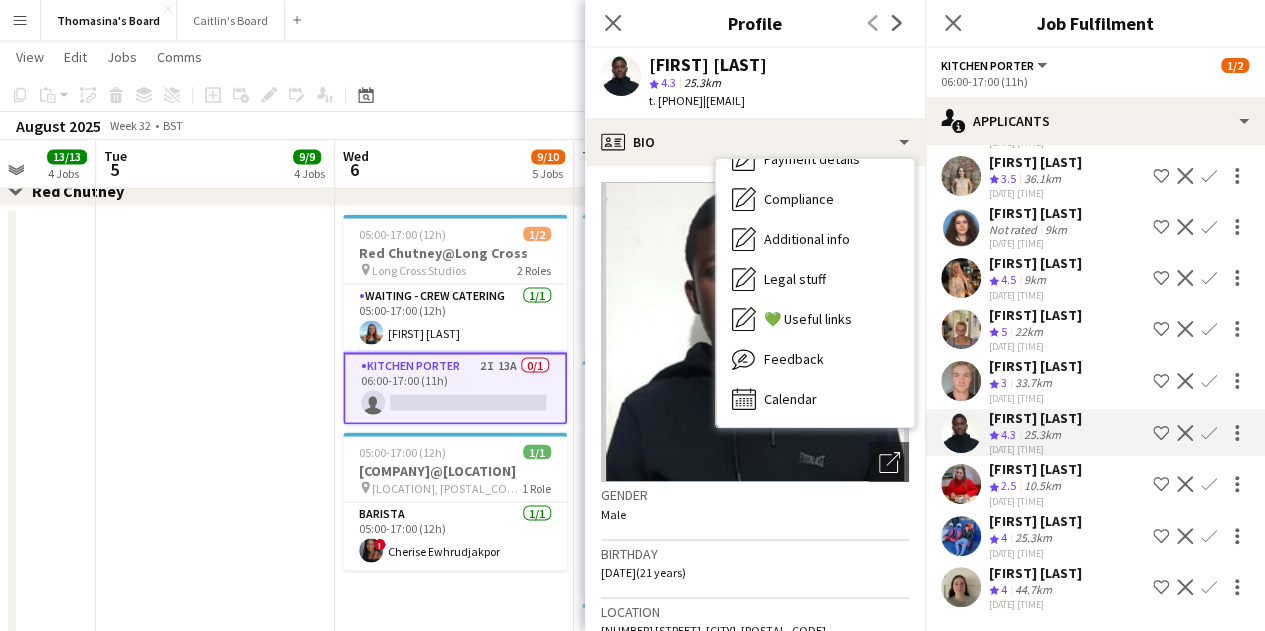 click on "Calendar
Calendar" at bounding box center (815, 399) 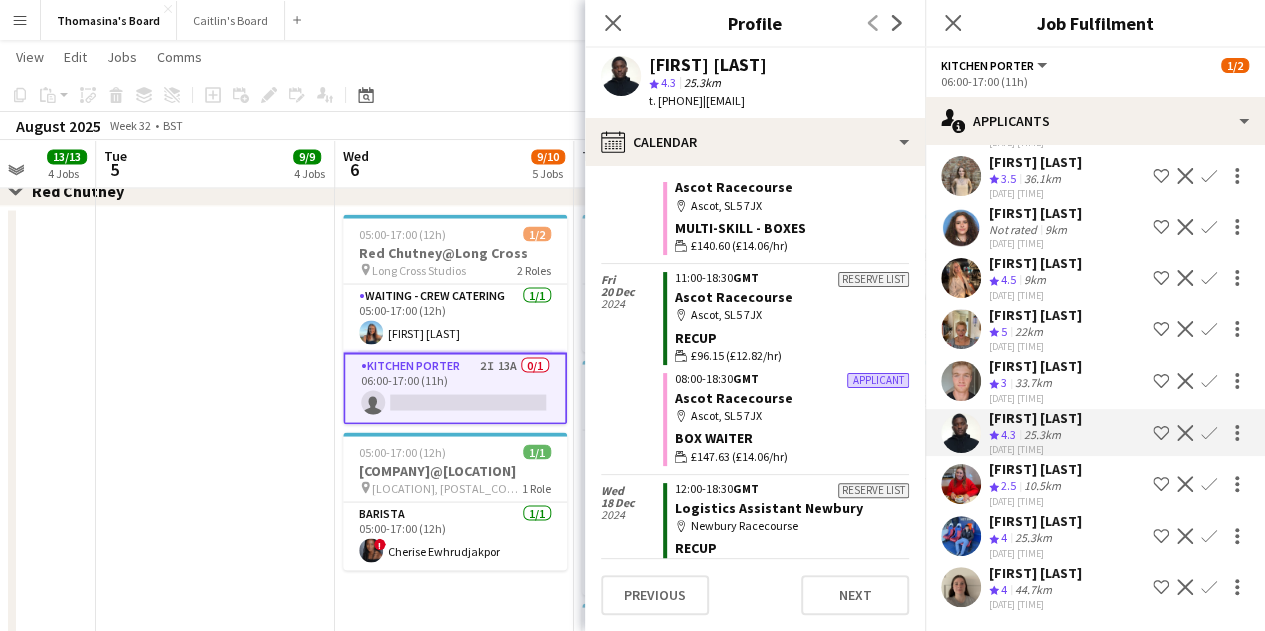 scroll, scrollTop: 2566, scrollLeft: 0, axis: vertical 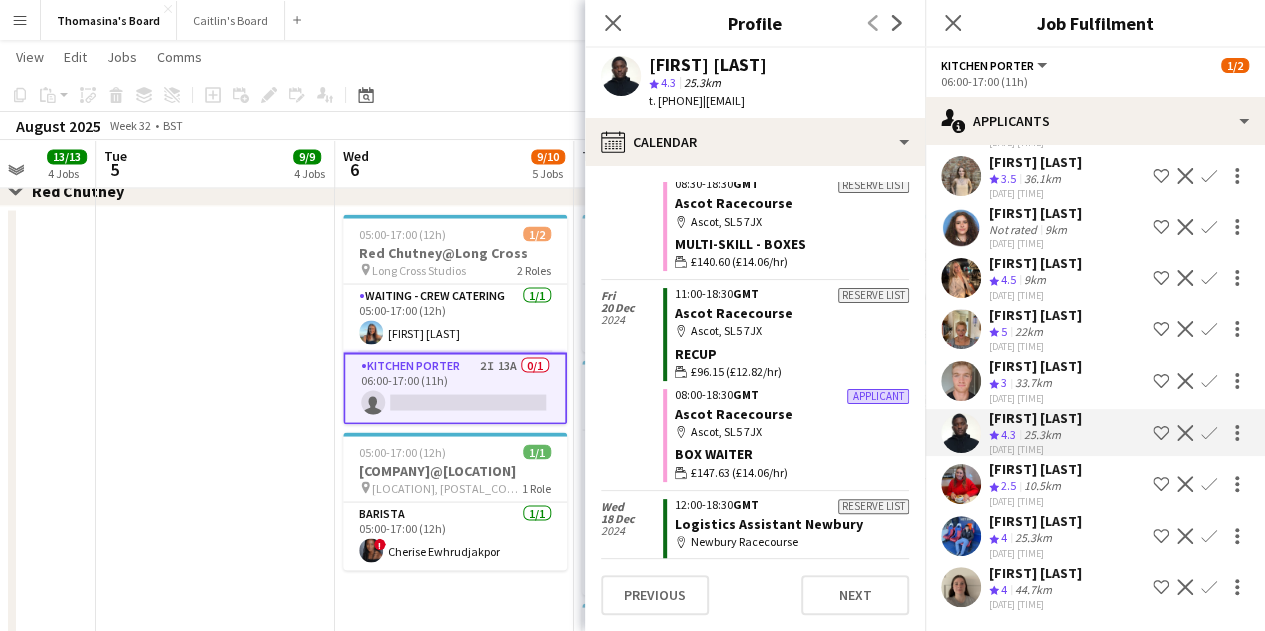 click at bounding box center (215, 539) 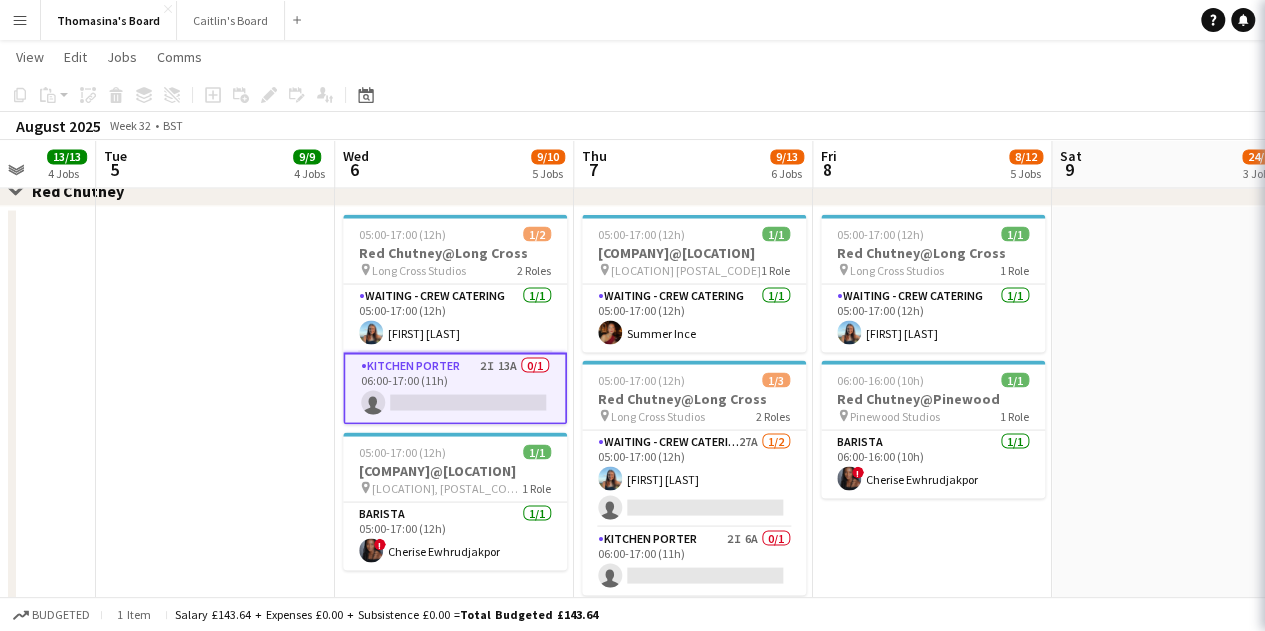scroll, scrollTop: 0, scrollLeft: 0, axis: both 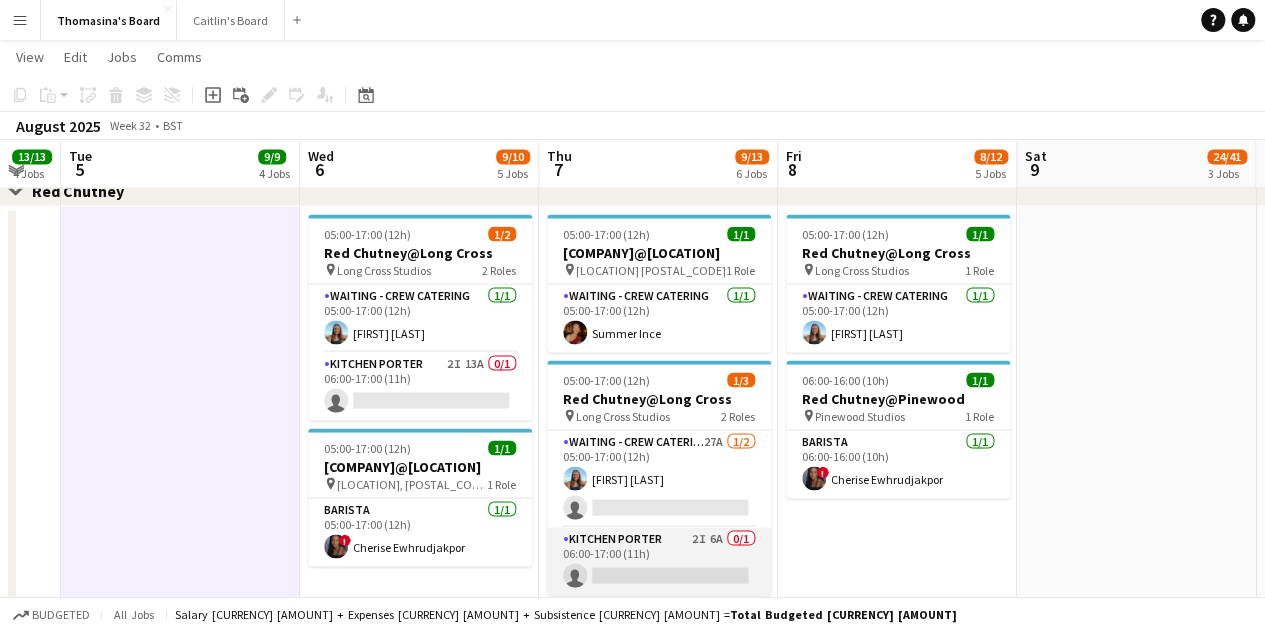 click on "[JOB_TITLE]   2I   6A   0/1   06:00-17:00 (11h)
single-neutral-actions" at bounding box center (659, 561) 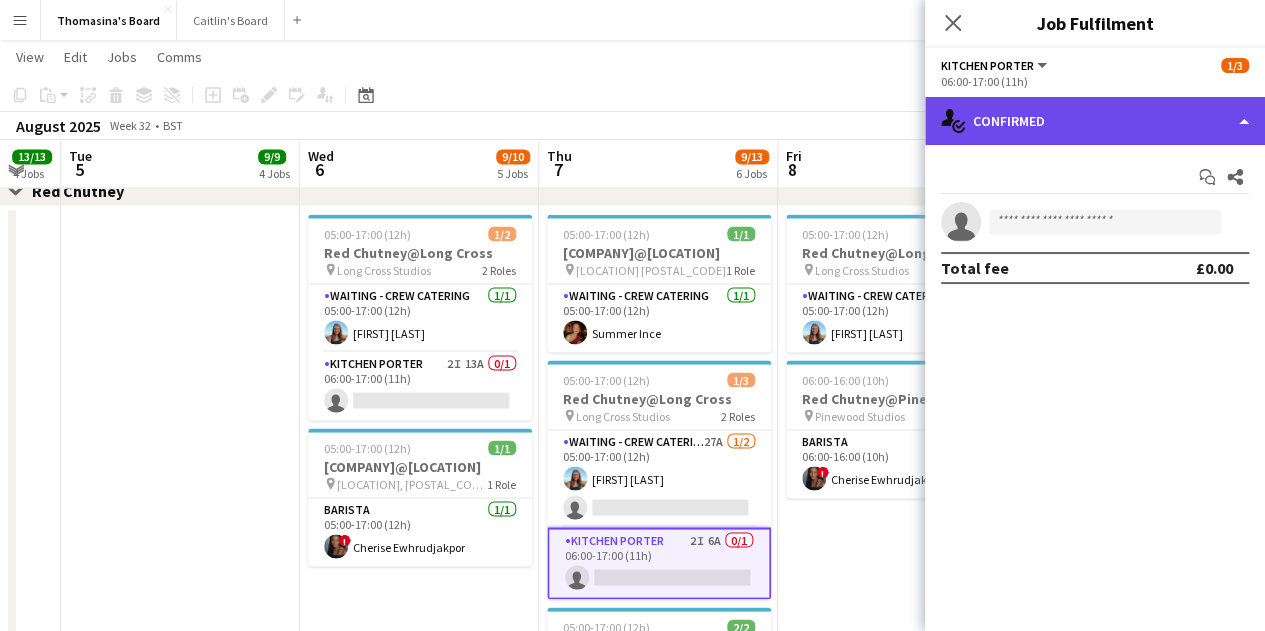 click on "single-neutral-actions-check-2
Confirmed" 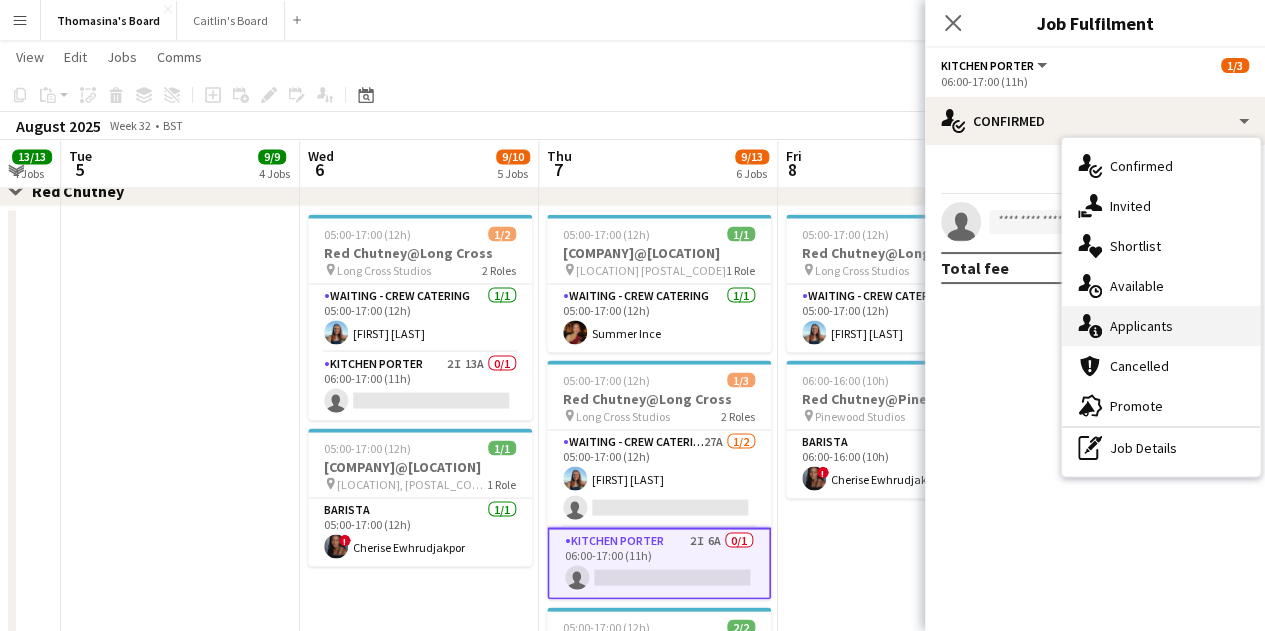 click on "single-neutral-actions-information
Applicants" at bounding box center (1161, 326) 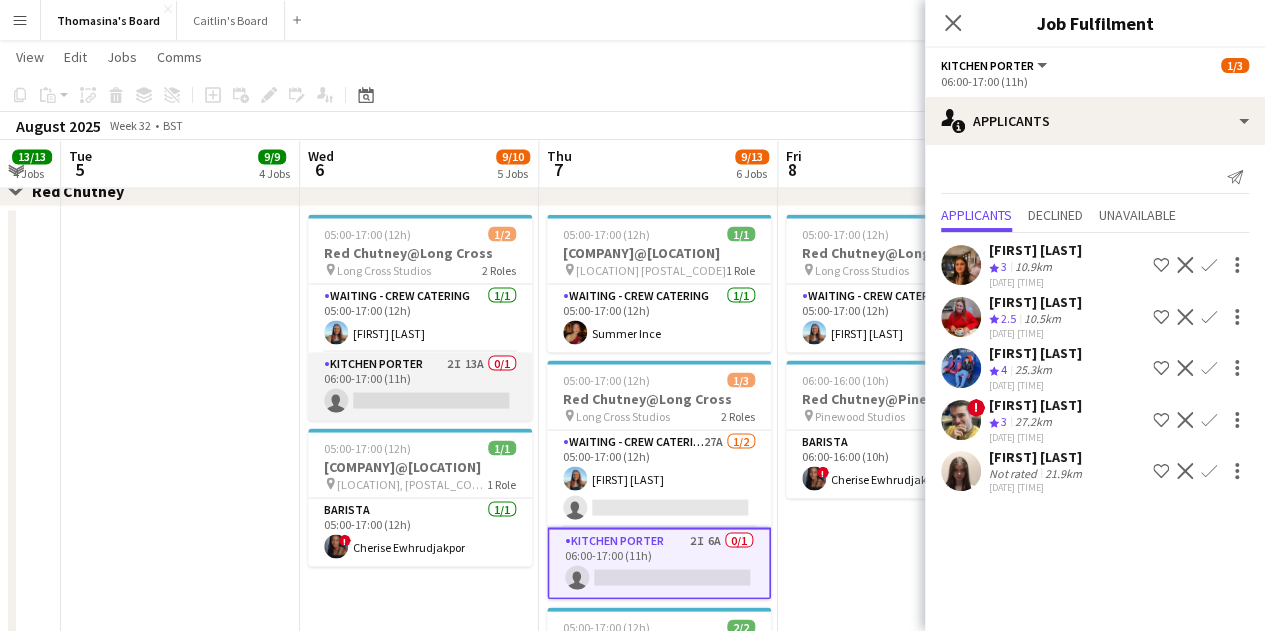 click on "[JOB_TITLE]   2I   13A   0/1   06:00-17:00 (11h)
single-neutral-actions" at bounding box center (420, 386) 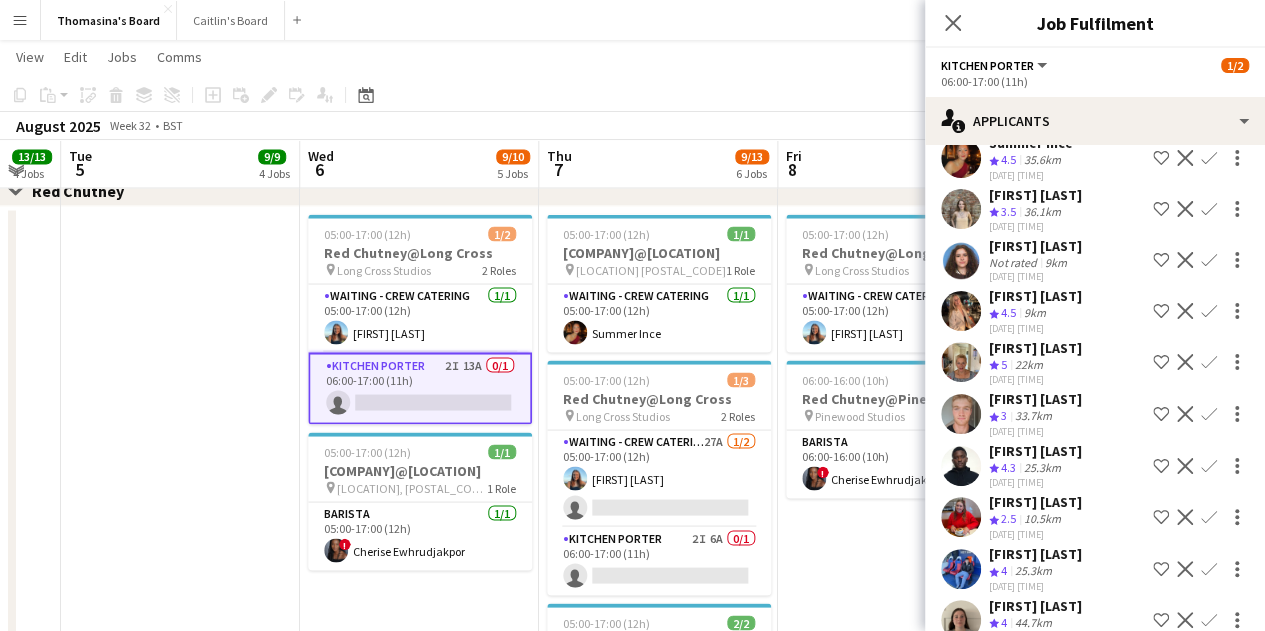 scroll, scrollTop: 304, scrollLeft: 0, axis: vertical 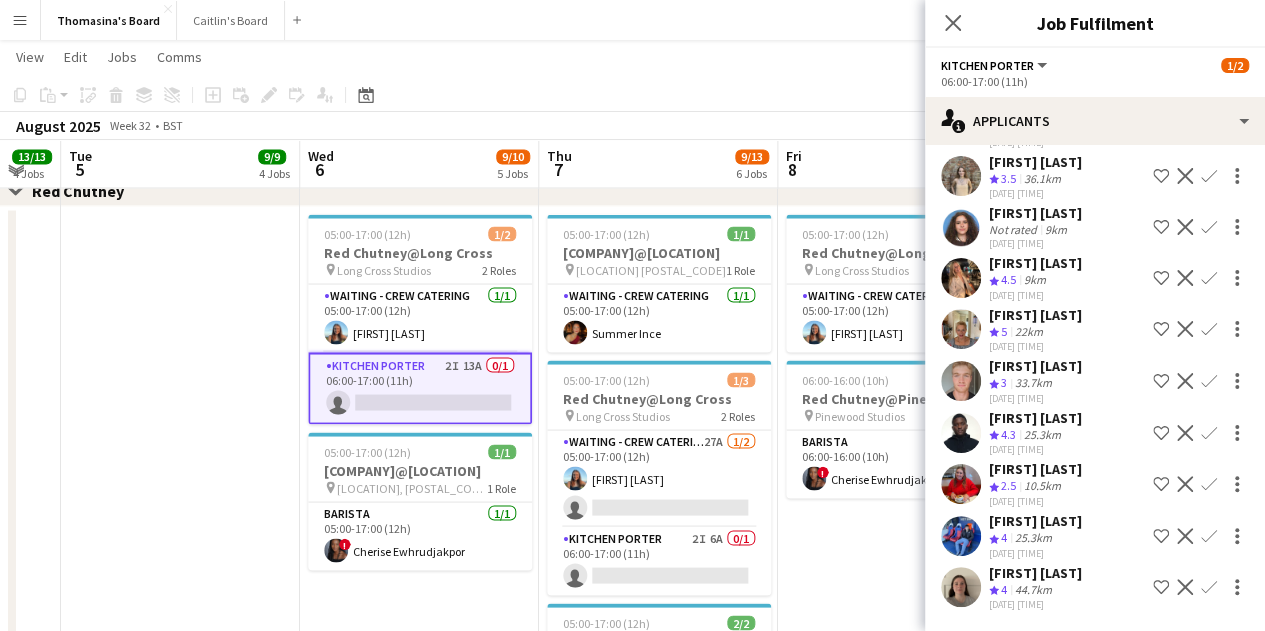 click on "25.3km" at bounding box center [1033, 590] 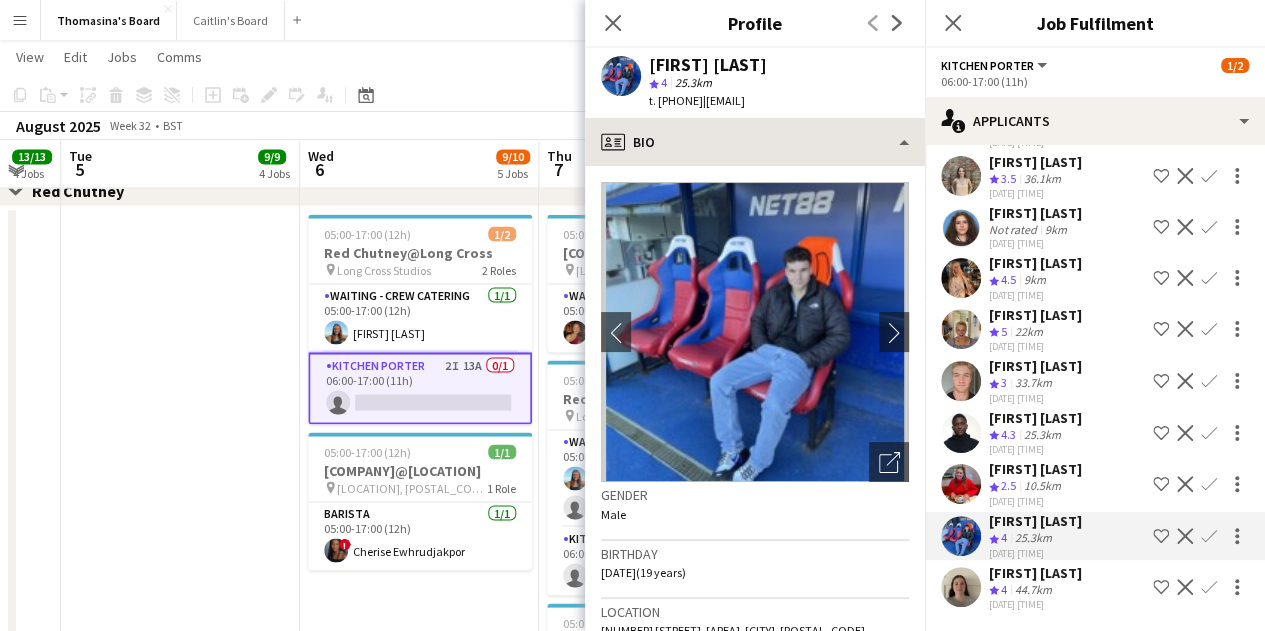 drag, startPoint x: 714, startPoint y: 112, endPoint x: 758, endPoint y: 155, distance: 61.522354 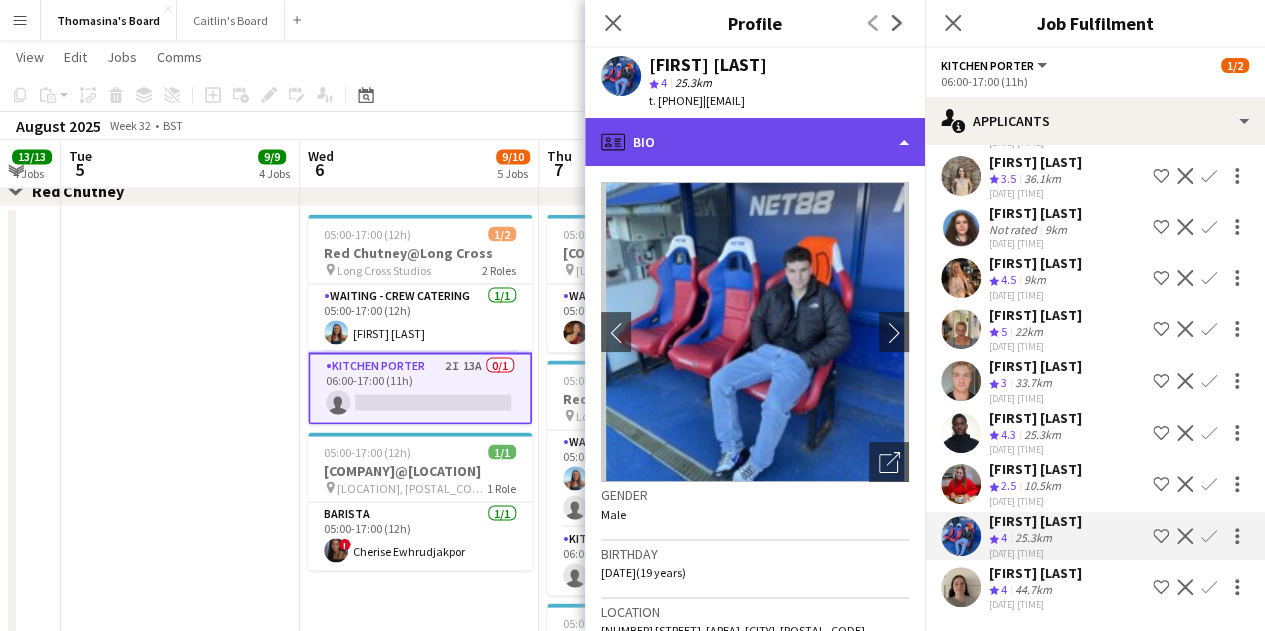 click on "profile
Bio" 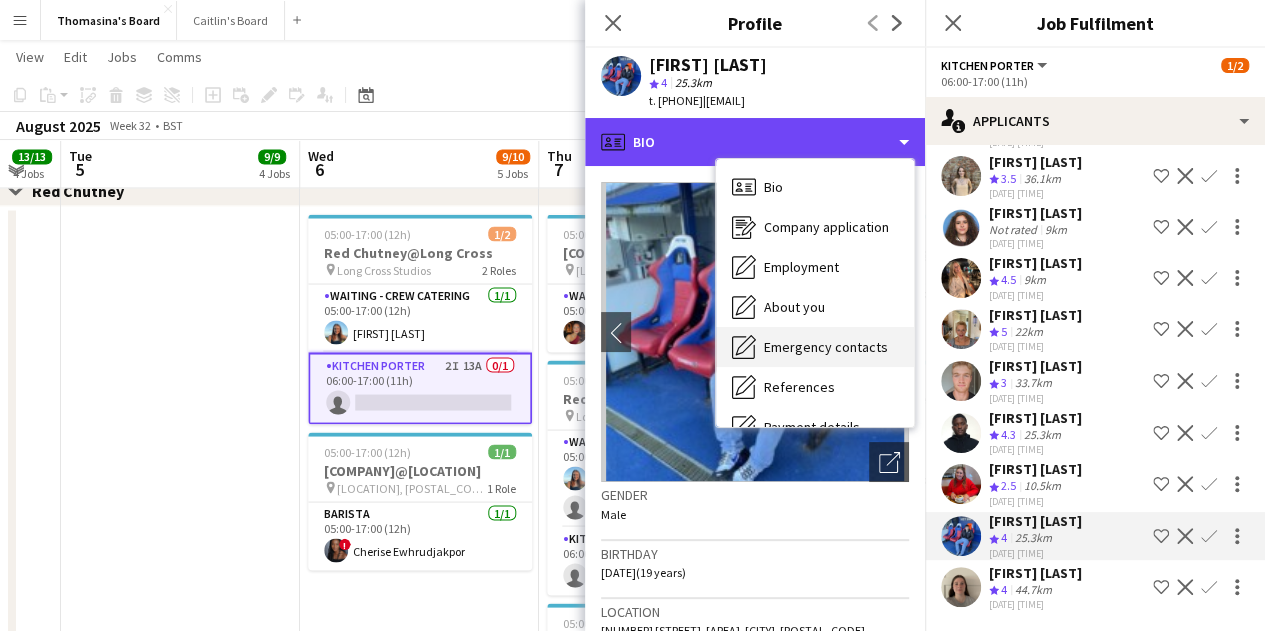 scroll, scrollTop: 268, scrollLeft: 0, axis: vertical 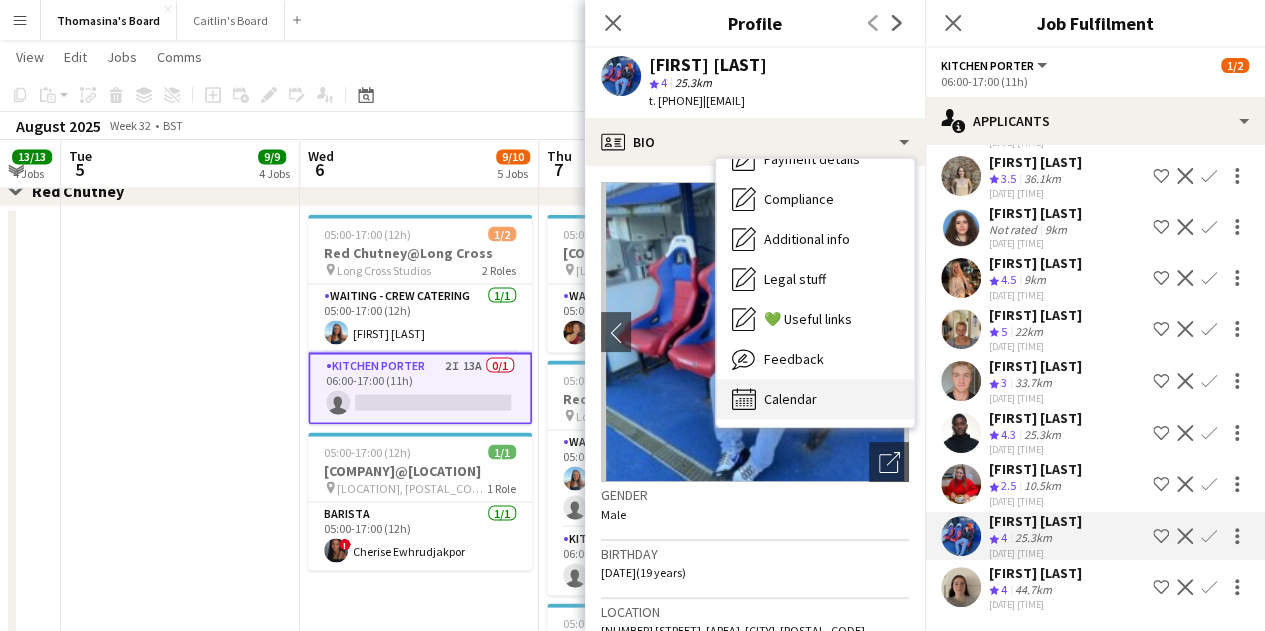 click on "Calendar
Calendar" at bounding box center [815, 399] 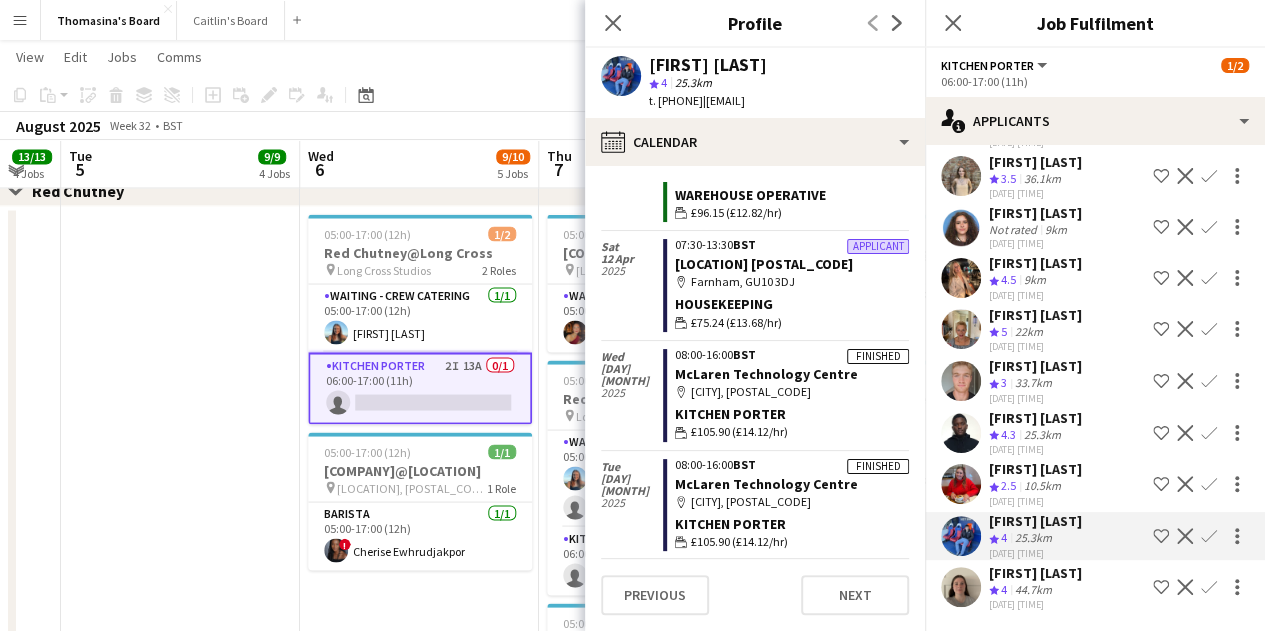 scroll, scrollTop: 1821, scrollLeft: 0, axis: vertical 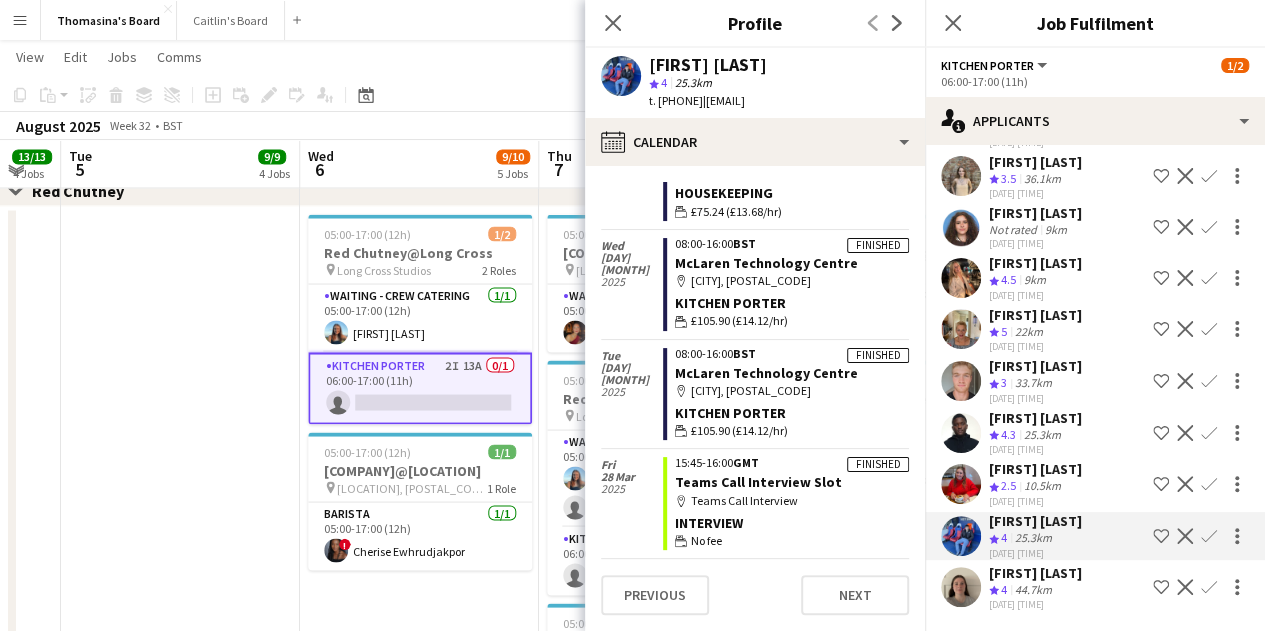 click at bounding box center (180, 539) 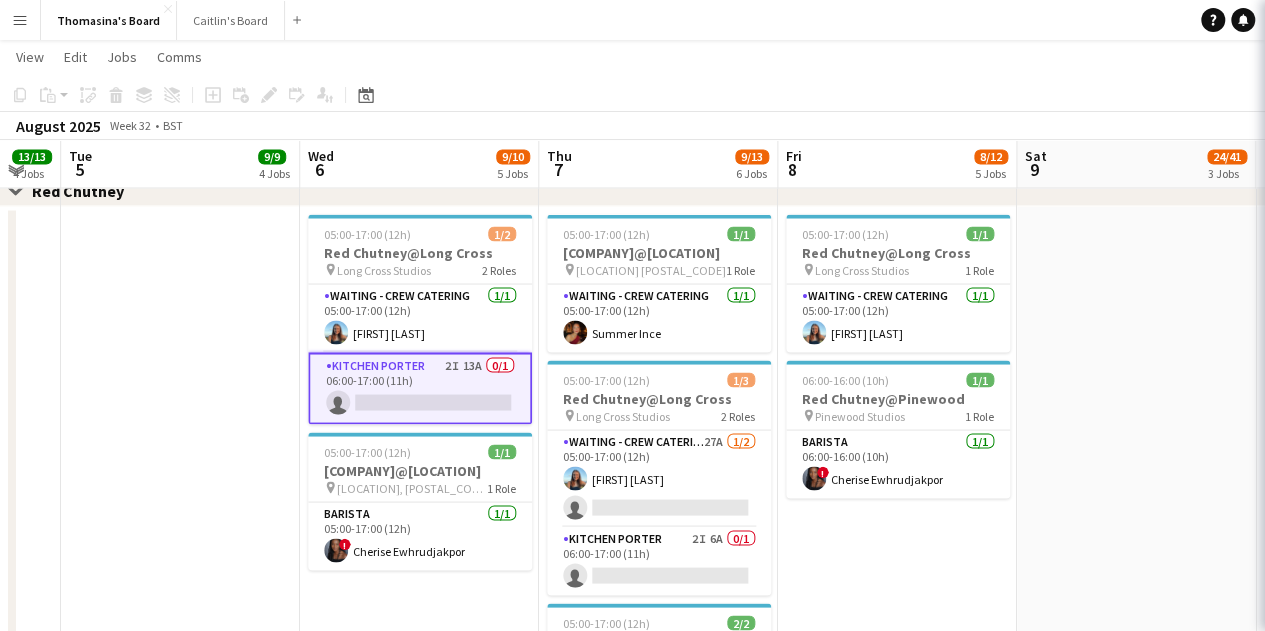 scroll, scrollTop: 0, scrollLeft: 0, axis: both 